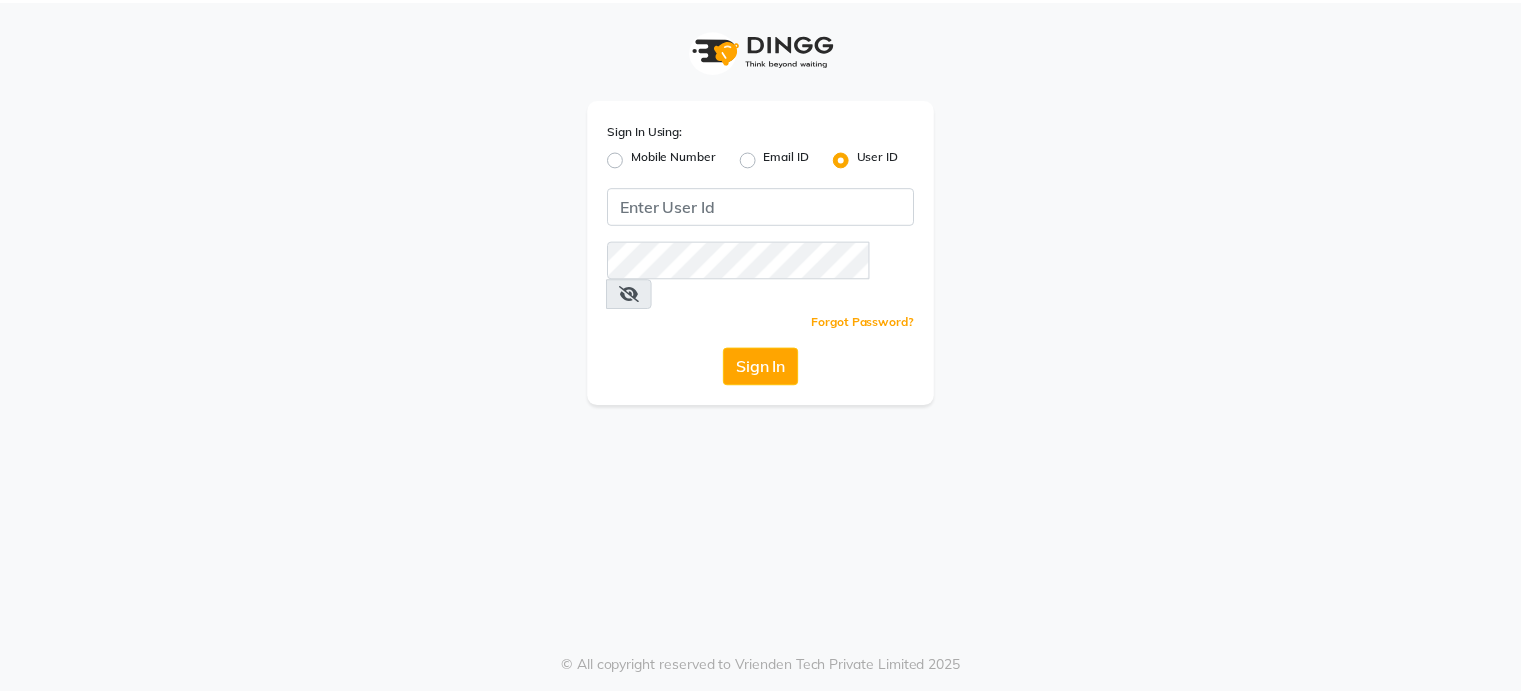 scroll, scrollTop: 0, scrollLeft: 0, axis: both 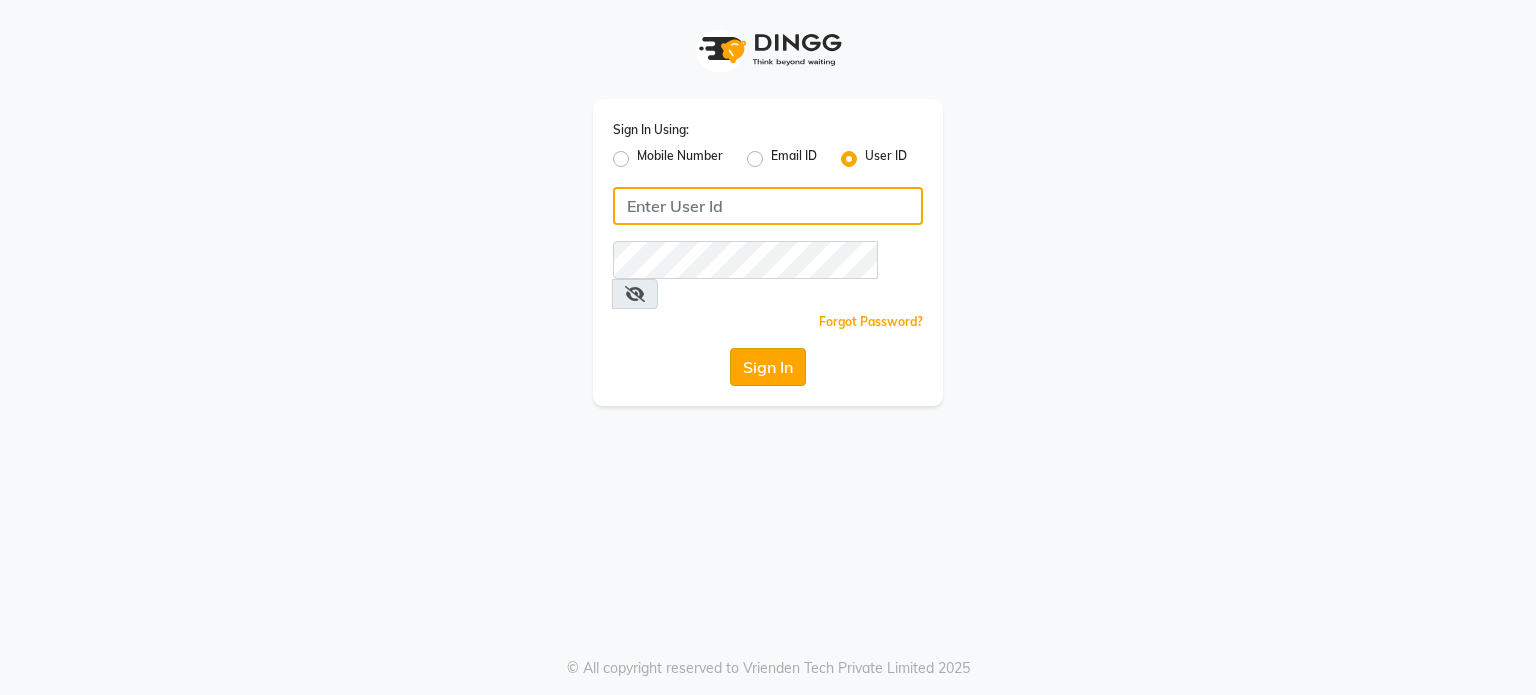 type on "divz" 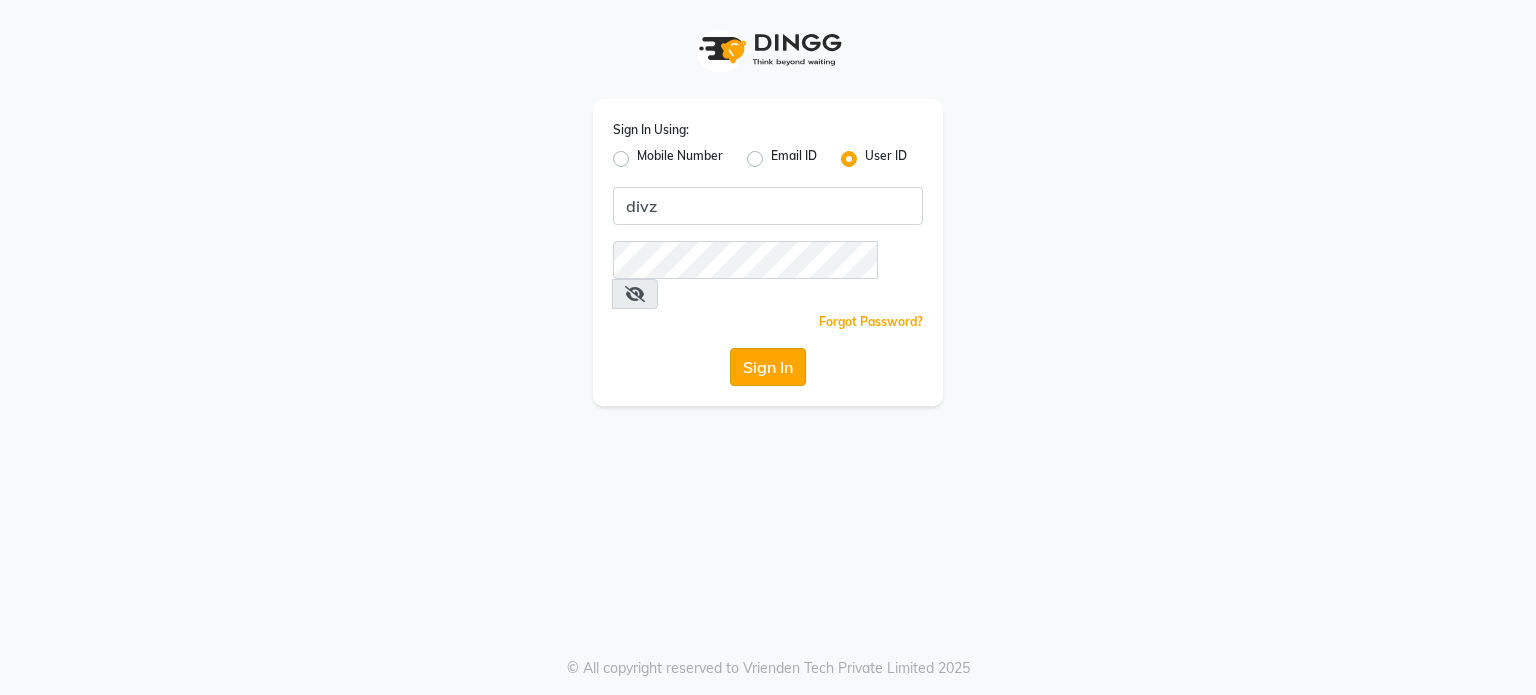 click on "Sign In" 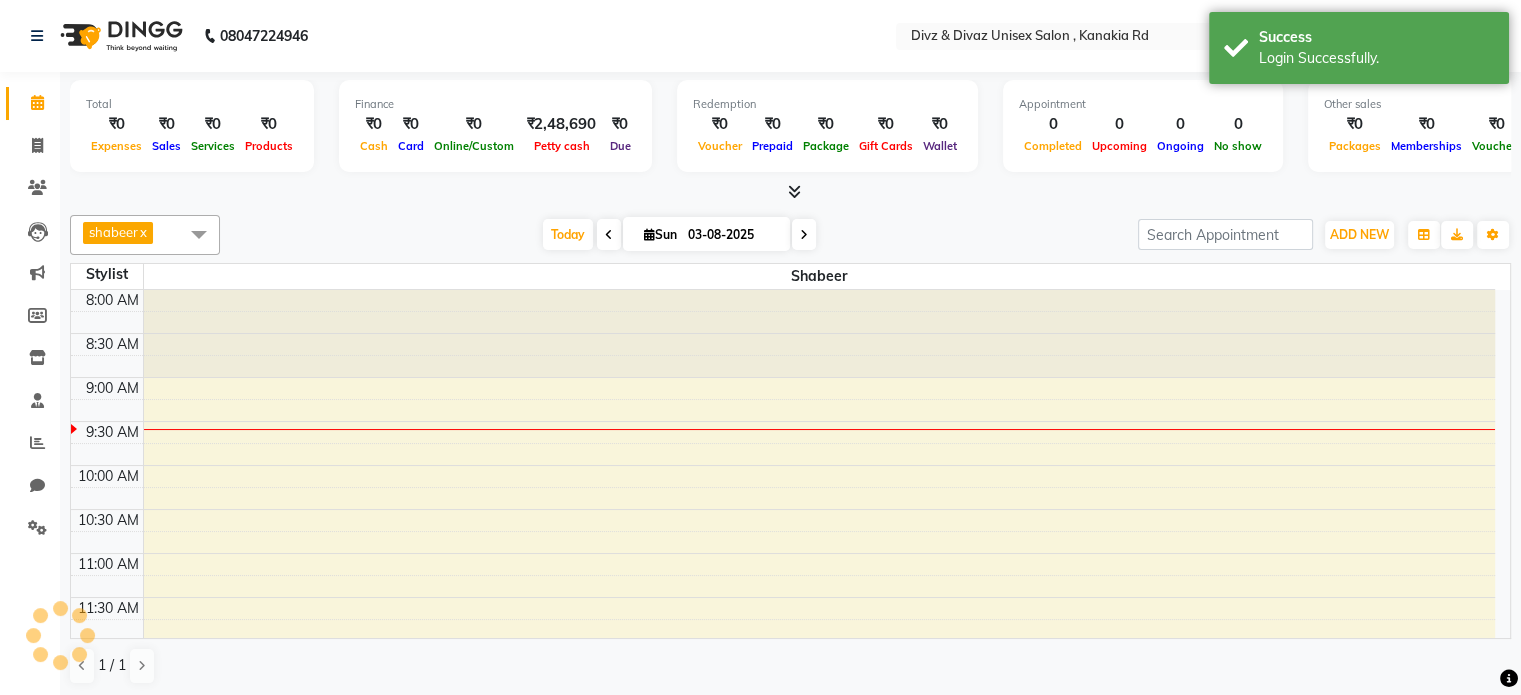 scroll, scrollTop: 0, scrollLeft: 0, axis: both 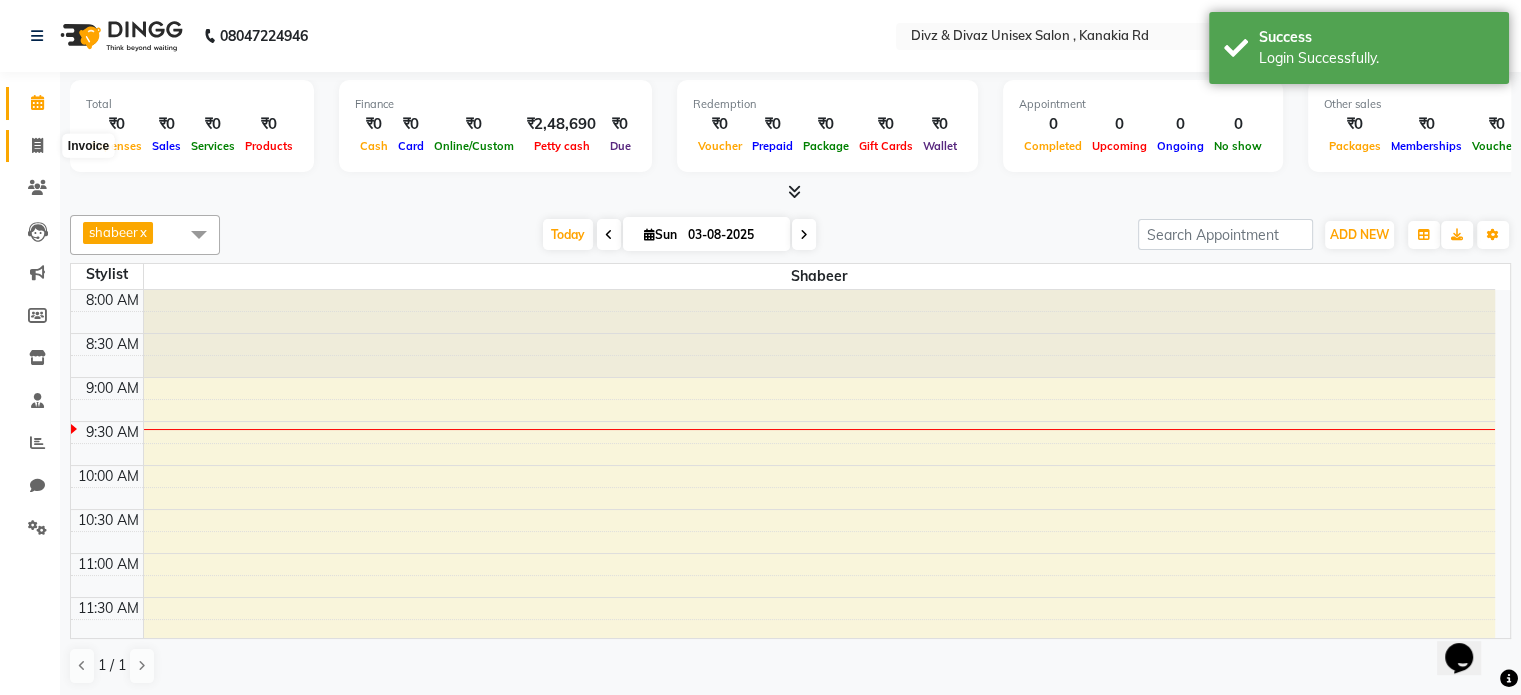 click 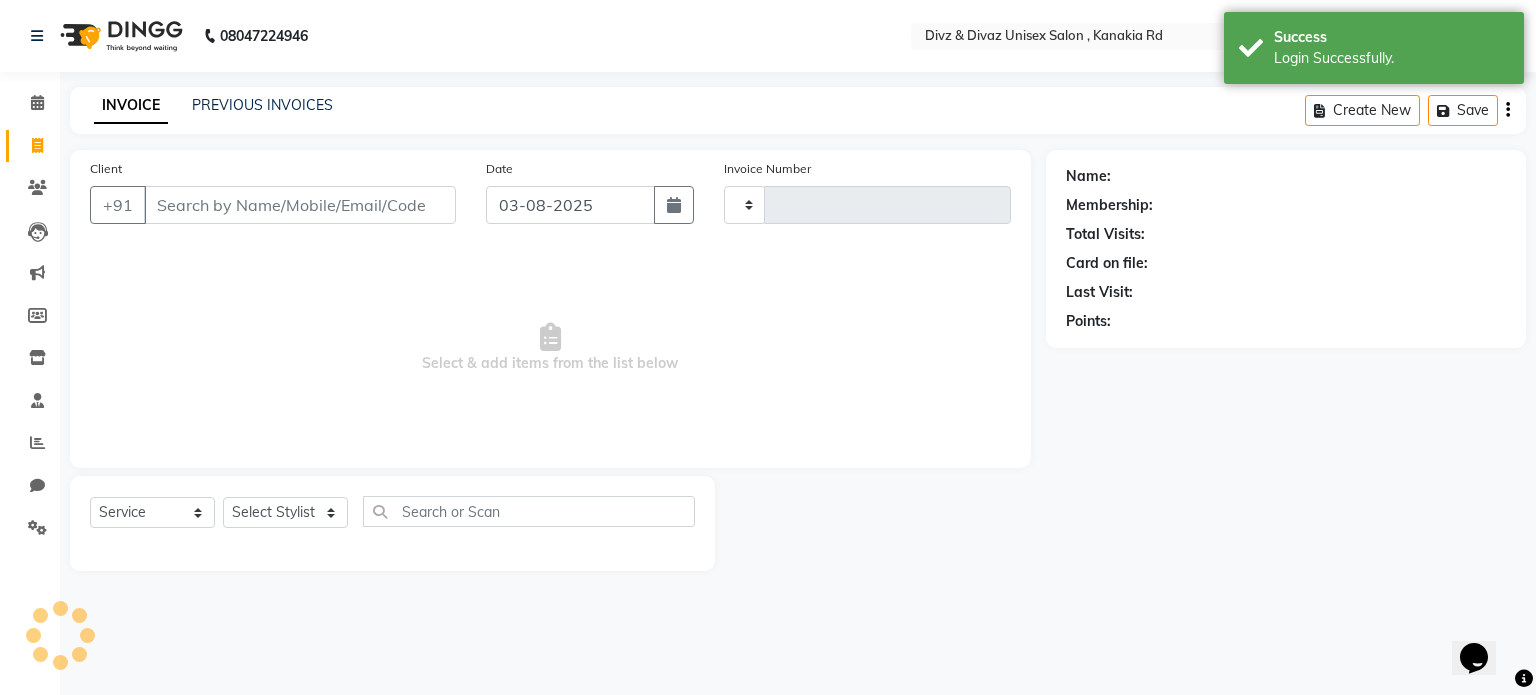 type on "2074" 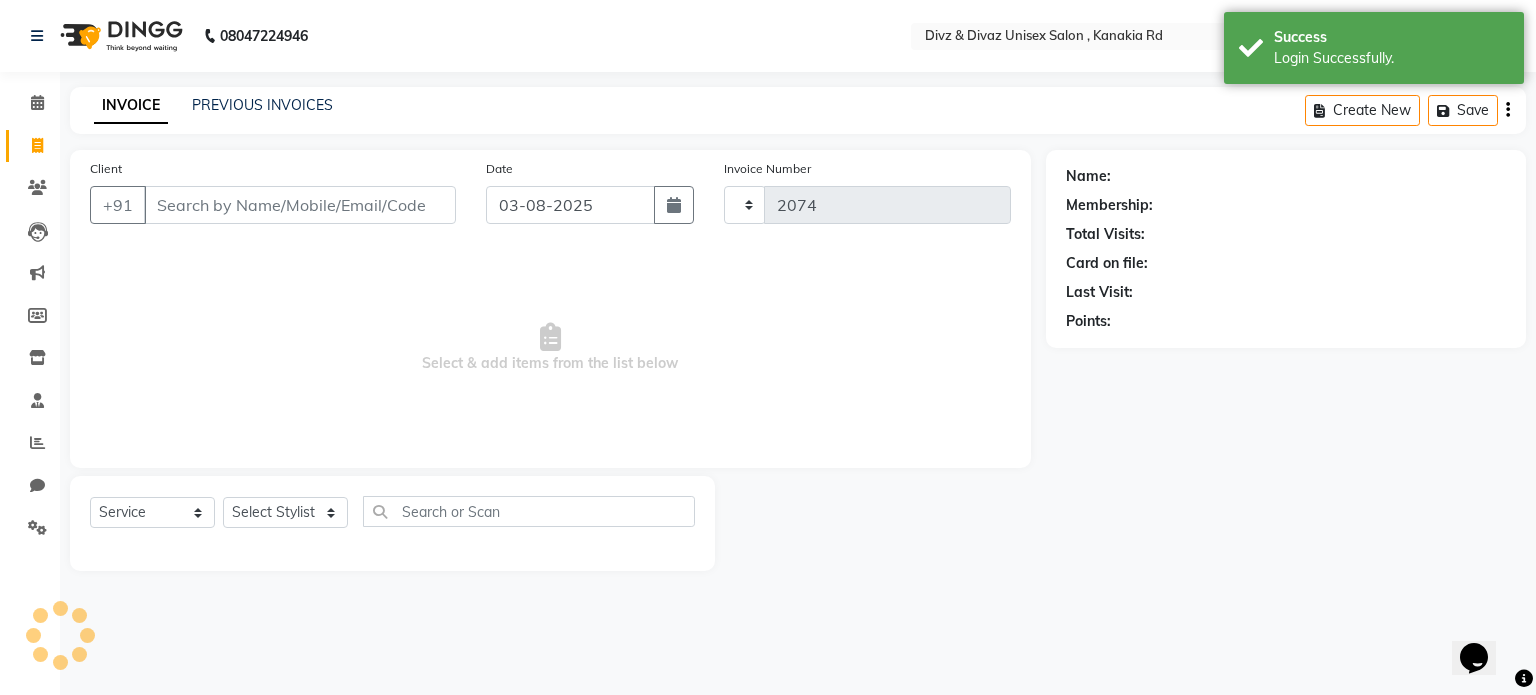 select on "7588" 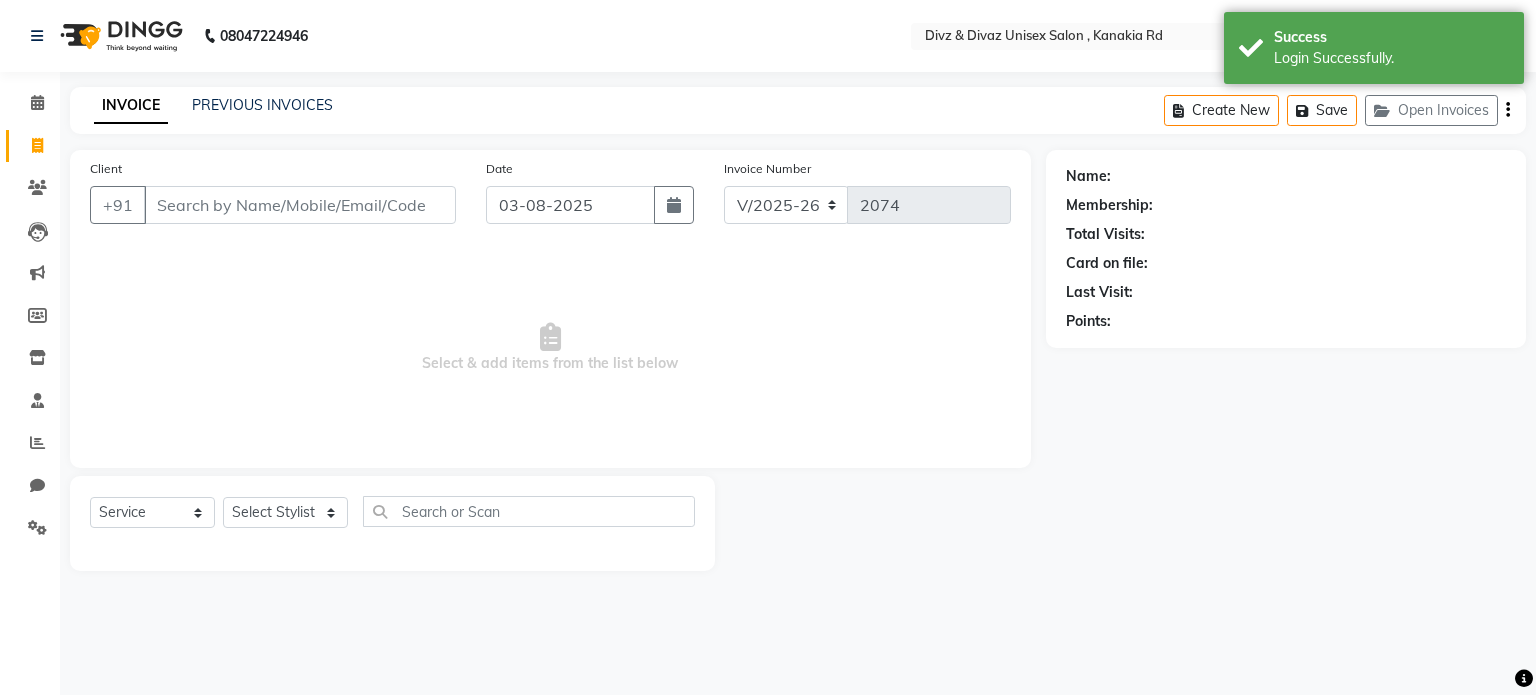 click on "Client" at bounding box center (300, 205) 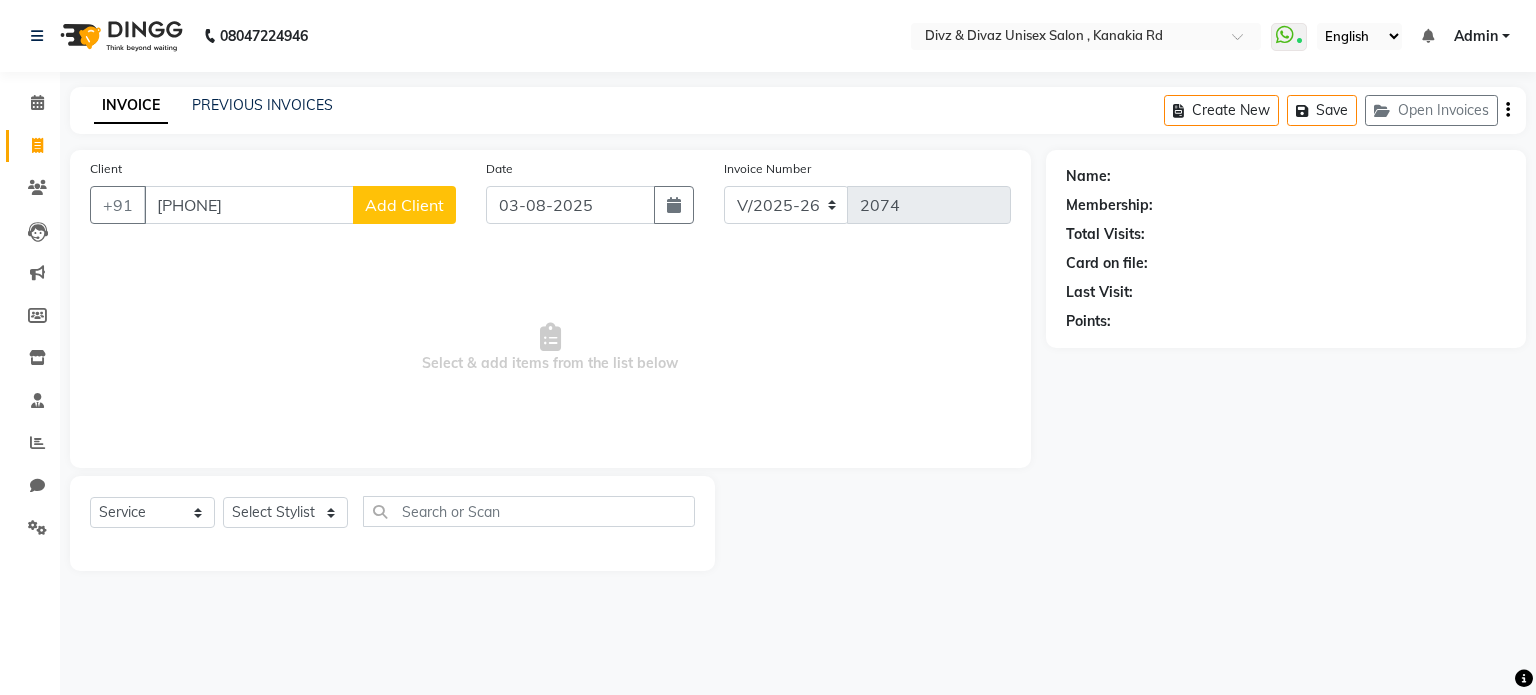 type on "[PHONE]" 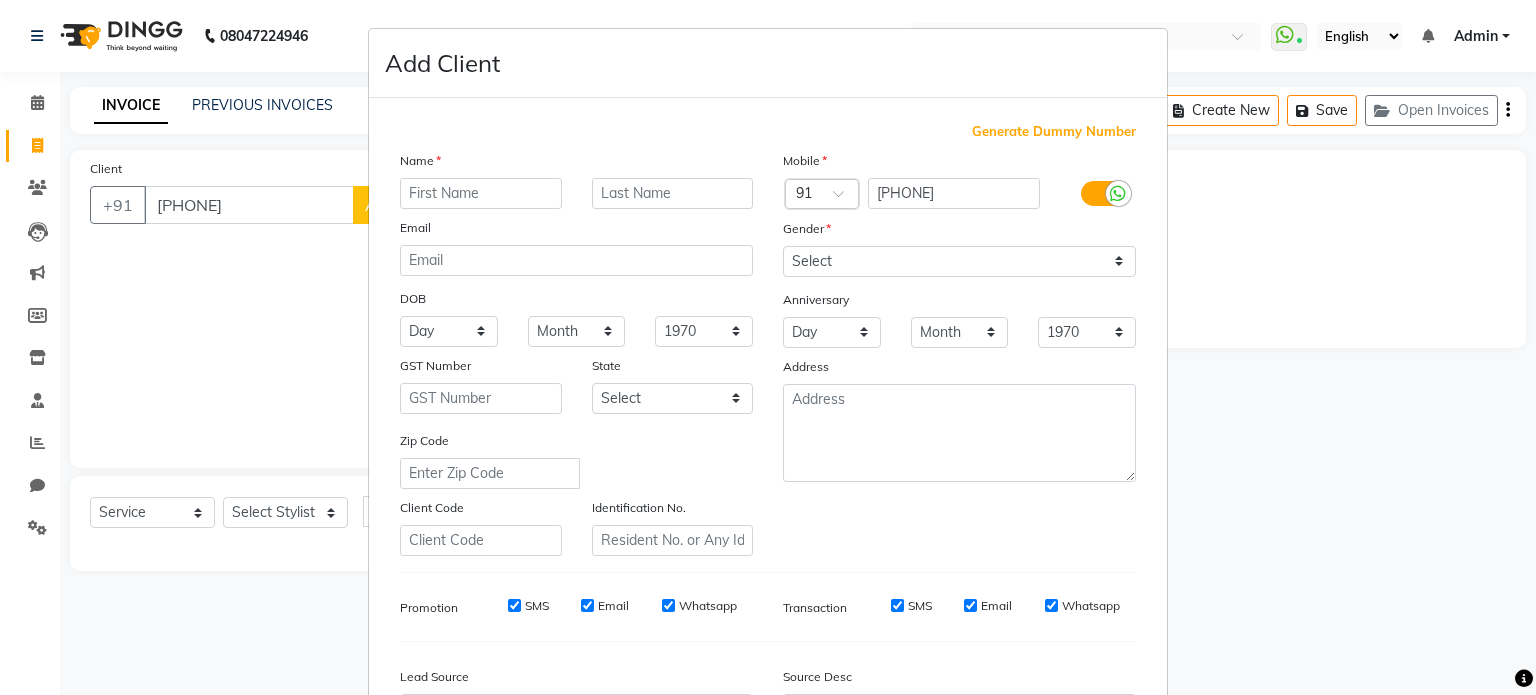 click at bounding box center [481, 193] 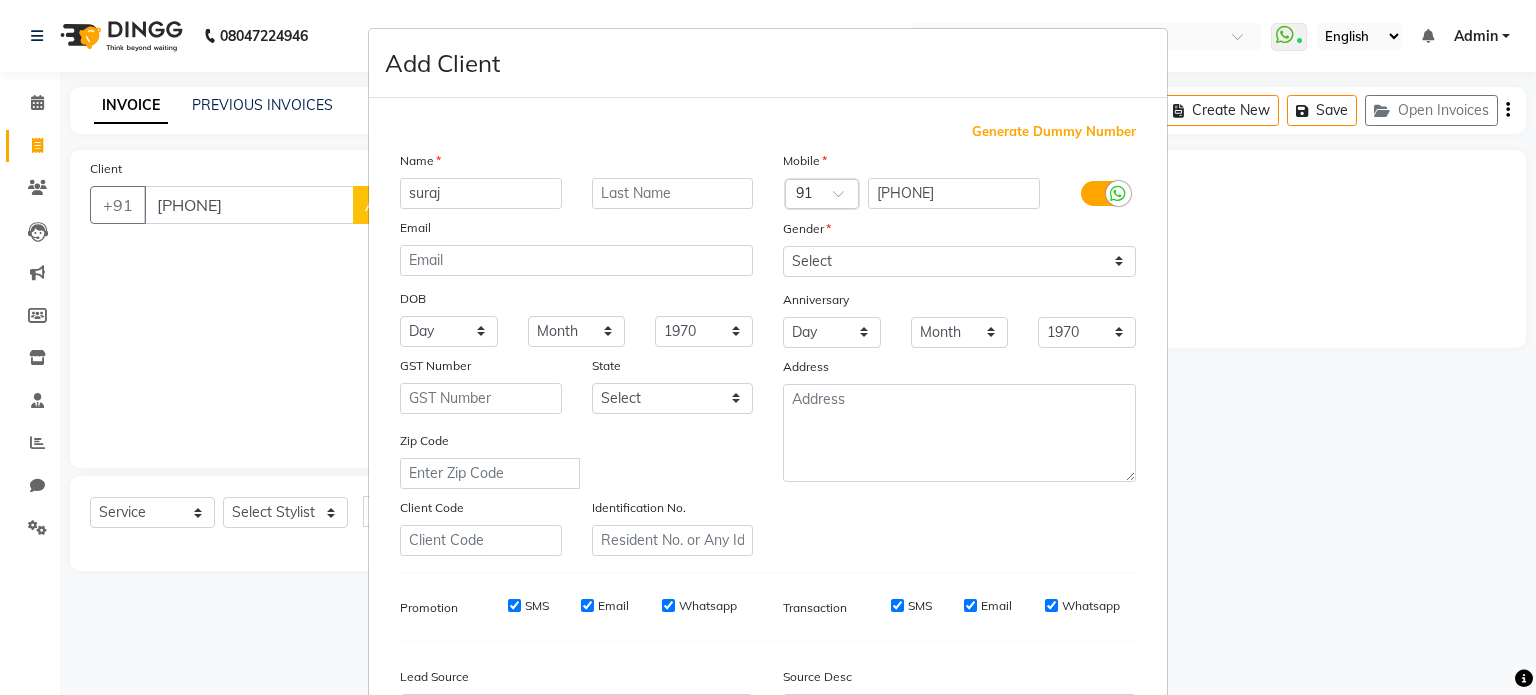 type on "suraj" 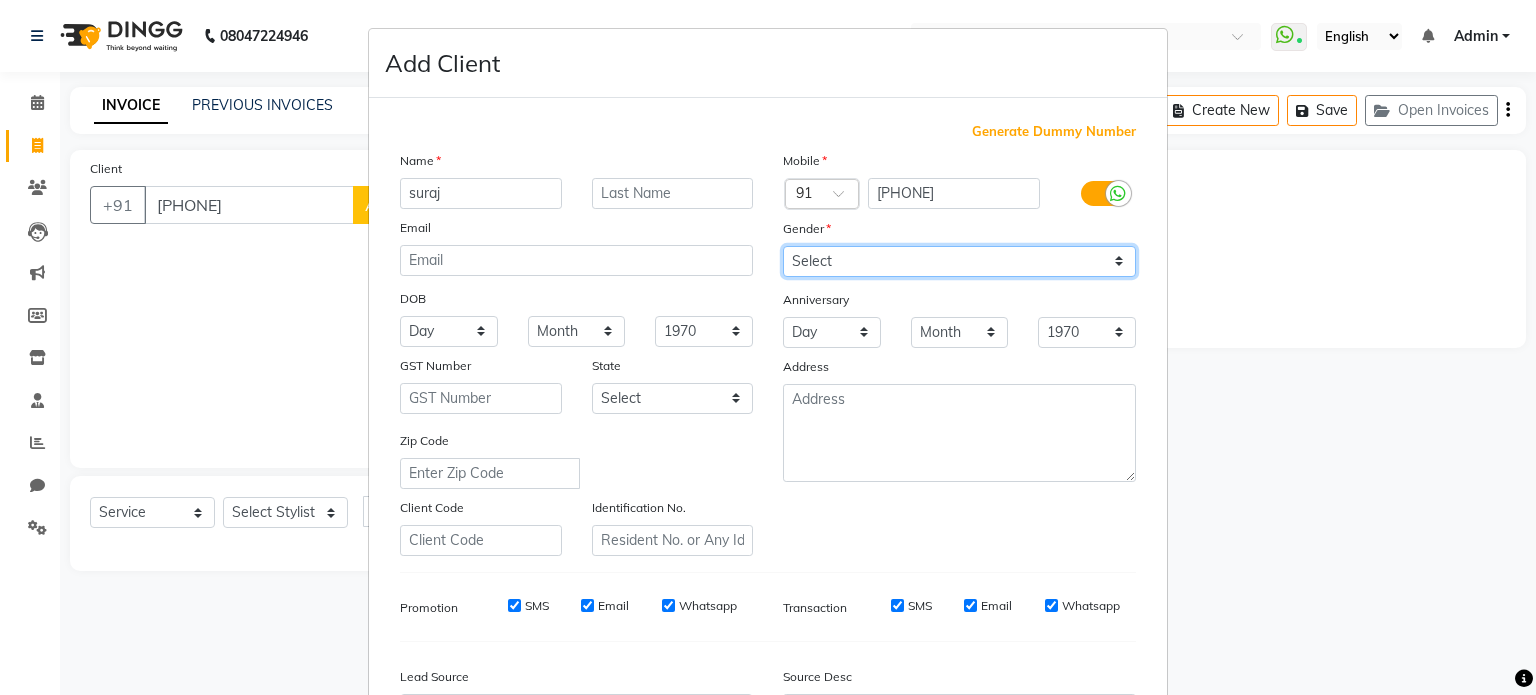 click on "Select Male Female Other Prefer Not To Say" at bounding box center [959, 261] 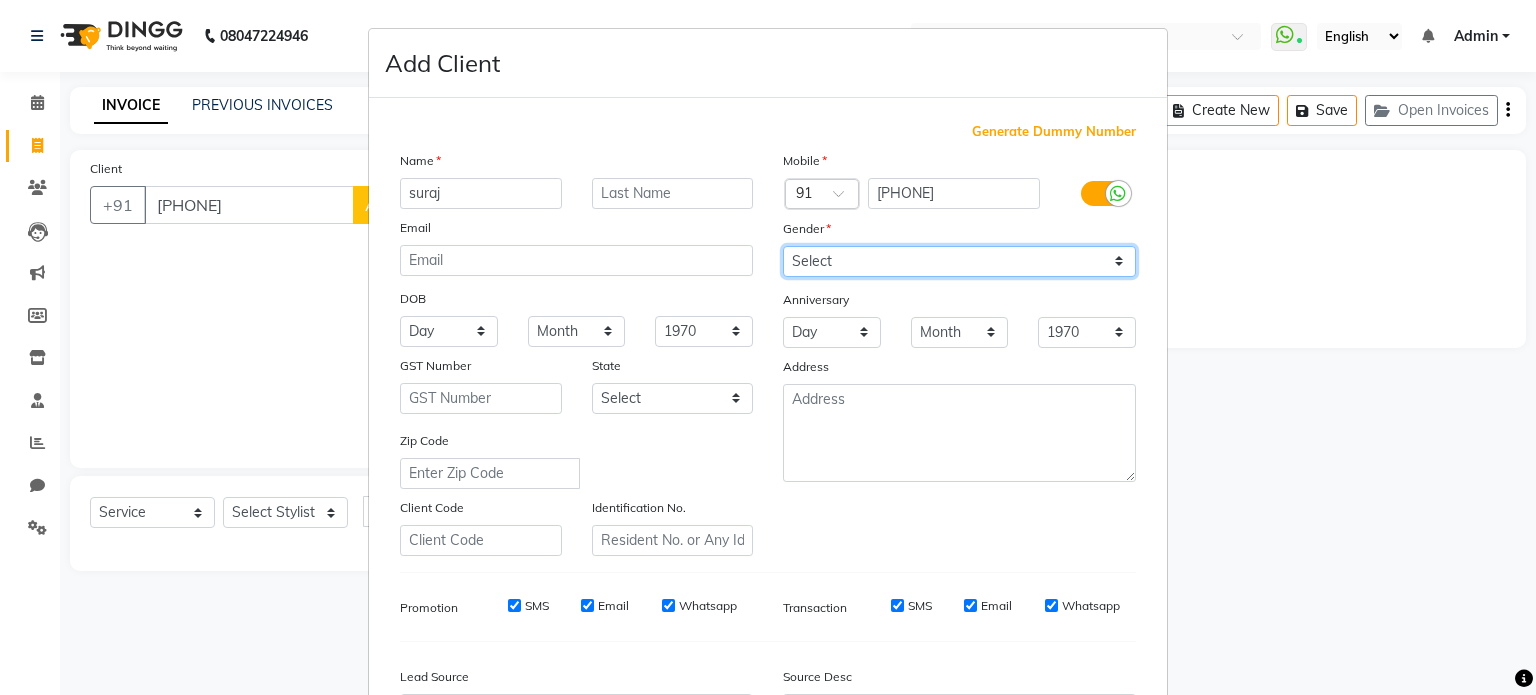 select on "male" 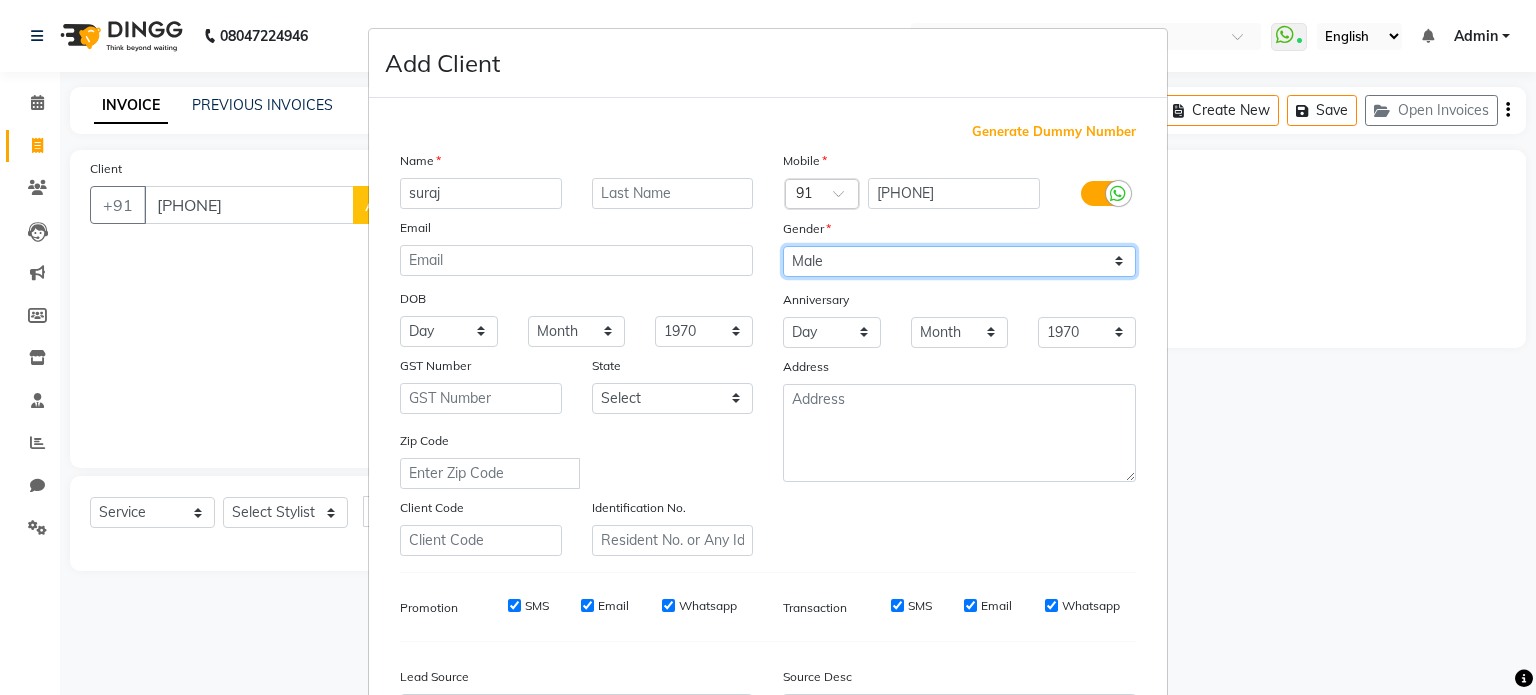 click on "Select Male Female Other Prefer Not To Say" at bounding box center (959, 261) 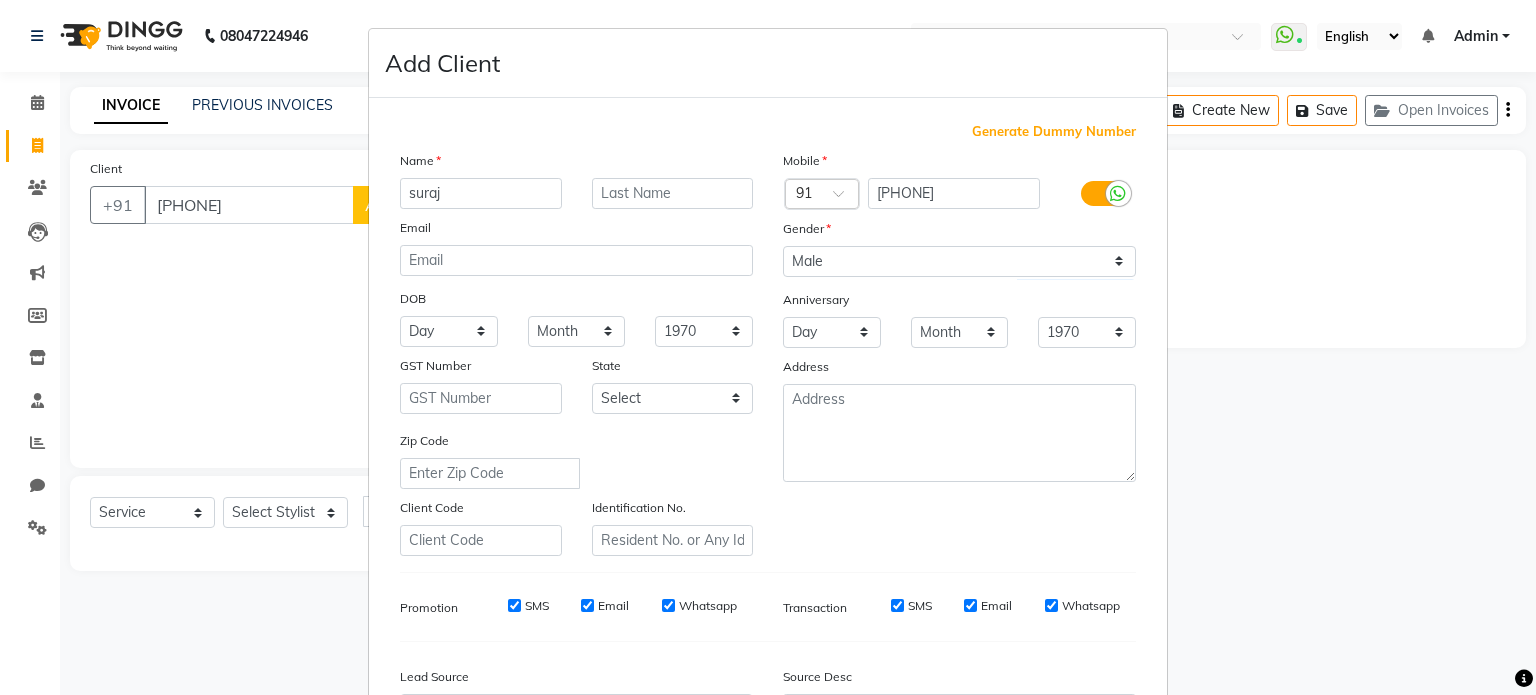 click on "Add Client Generate Dummy Number Name [FIRST] Email DOB Day 01 02 03 04 05 06 07 08 09 10 11 12 13 14 15 16 17 18 19 20 21 22 23 24 25 26 27 28 29 30 31 Month January February March April May June July August September October November December 1940 1941 1942 1943 1944 1945 1946 1947 1948 1949 1950 1951 1952 1953 1954 1955 1956 1957 1958 1959 1960 1961 1962 1963 1964 1965 1966 1967 1968 1969 1970 1971 1972 1973 1974 1975 1976 1977 1978 1979 1980 1981 1982 1983 1984 1985 1986 1987 1988 1989 1990 1991 1992 1993 1994 1995 1996 1997 1998 1999 2000 2001 2002 2003 2004 2005 2006 2007 2008 2009 2010 2011 2012 2013 2014 2015 2016 2017 2018 2019 2020 2021 2022 2023 2024 GST Number [STATE] Select Andaman and Nicobar Islands Andhra Pradesh Arunachal Pradesh Assam Bihar Chandigarh Chhattisgarh Dadra and Nagar Haveli Daman and Diu Delhi Goa Gujarat Haryana Himachal Pradesh Jammu and Kashmir Jharkhand Karnataka Kerala Lakshadweep Madhya Pradesh Maharashtra Manipur Meghalaya Mizoram Nagaland Odisha Pondicherry Punjab Rajasthan" at bounding box center [768, 347] 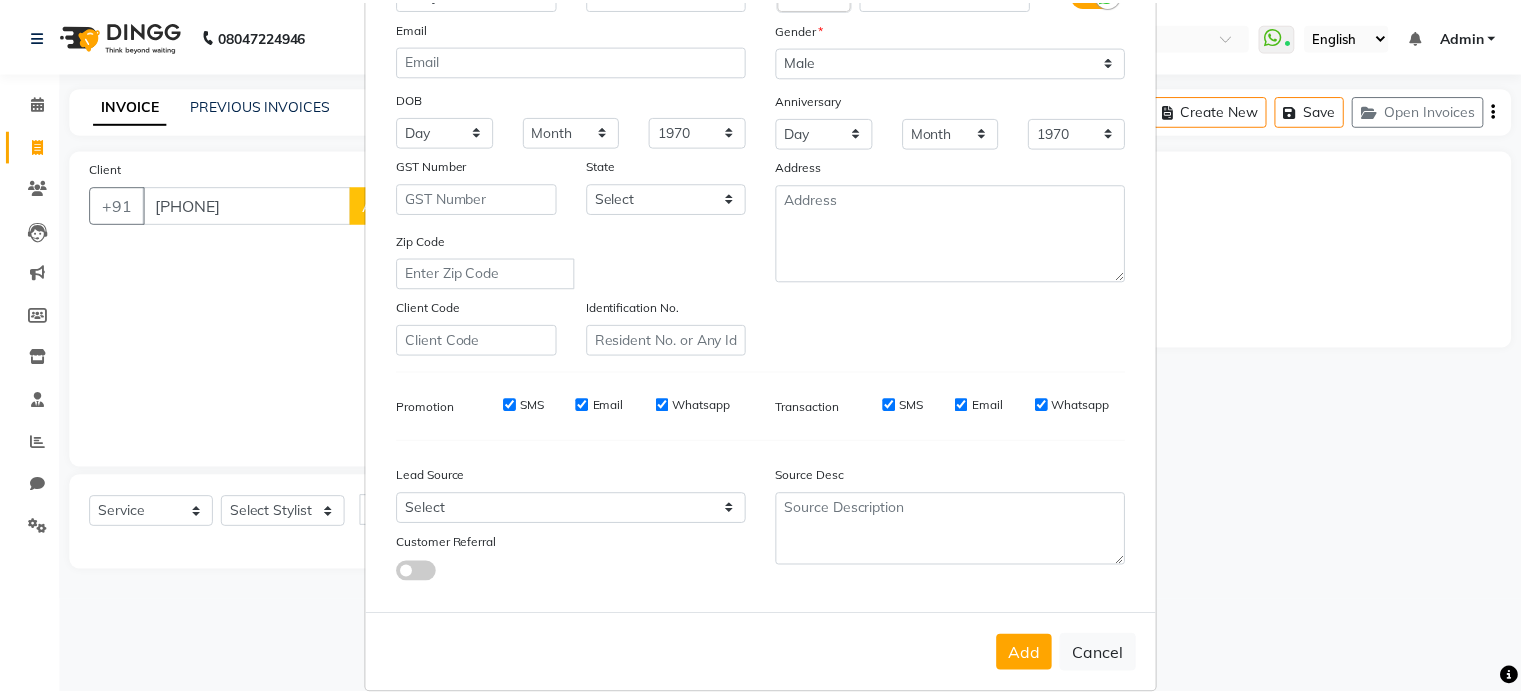 scroll, scrollTop: 237, scrollLeft: 0, axis: vertical 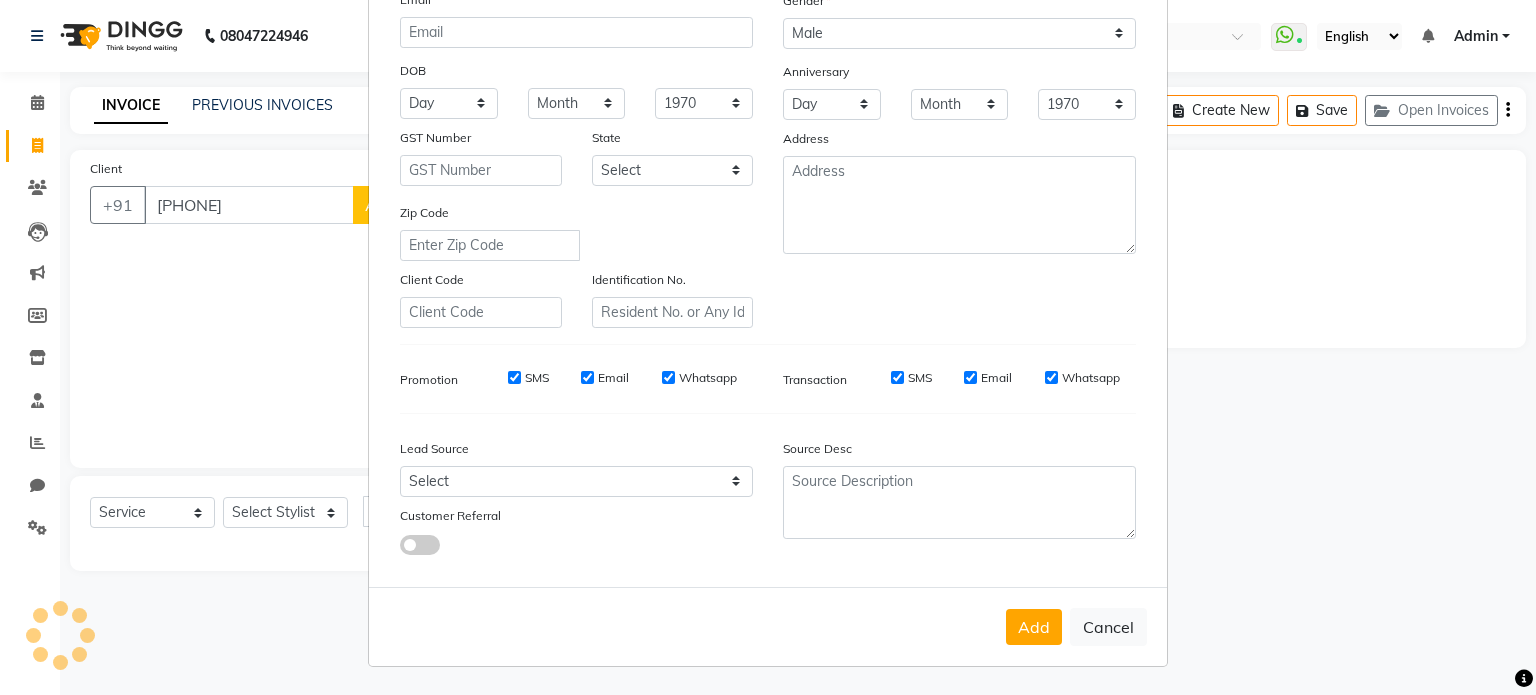 click on "Add Client Generate Dummy Number Name [FIRST] Email DOB Day 01 02 03 04 05 06 07 08 09 10 11 12 13 14 15 16 17 18 19 20 21 22 23 24 25 26 27 28 29 30 31 Month January February March April May June July August September October November December 1940 1941 1942 1943 1944 1945 1946 1947 1948 1949 1950 1951 1952 1953 1954 1955 1956 1957 1958 1959 1960 1961 1962 1963 1964 1965 1966 1967 1968 1969 1970 1971 1972 1973 1974 1975 1976 1977 1978 1979 1980 1981 1982 1983 1984 1985 1986 1987 1988 1989 1990 1991 1992 1993 1994 1995 1996 1997 1998 1999 2000 2001 2002 2003 2004 2005 2006 2007 2008 2009 2010 2011 2012 2013 2014 2015 2016 2017 2018 2019 2020 2021 2022 2023 2024 GST Number [STATE] Select Andaman and Nicobar Islands Andhra Pradesh Arunachal Pradesh Assam Bihar Chandigarh Chhattisgarh Dadra and Nagar Haveli Daman and Diu Delhi Goa Gujarat Haryana Himachal Pradesh Jammu and Kashmir Jharkhand Karnataka Kerala Lakshadweep Madhya Pradesh Maharashtra Manipur Meghalaya Mizoram Nagaland Odisha Pondicherry Punjab Rajasthan" at bounding box center (768, 347) 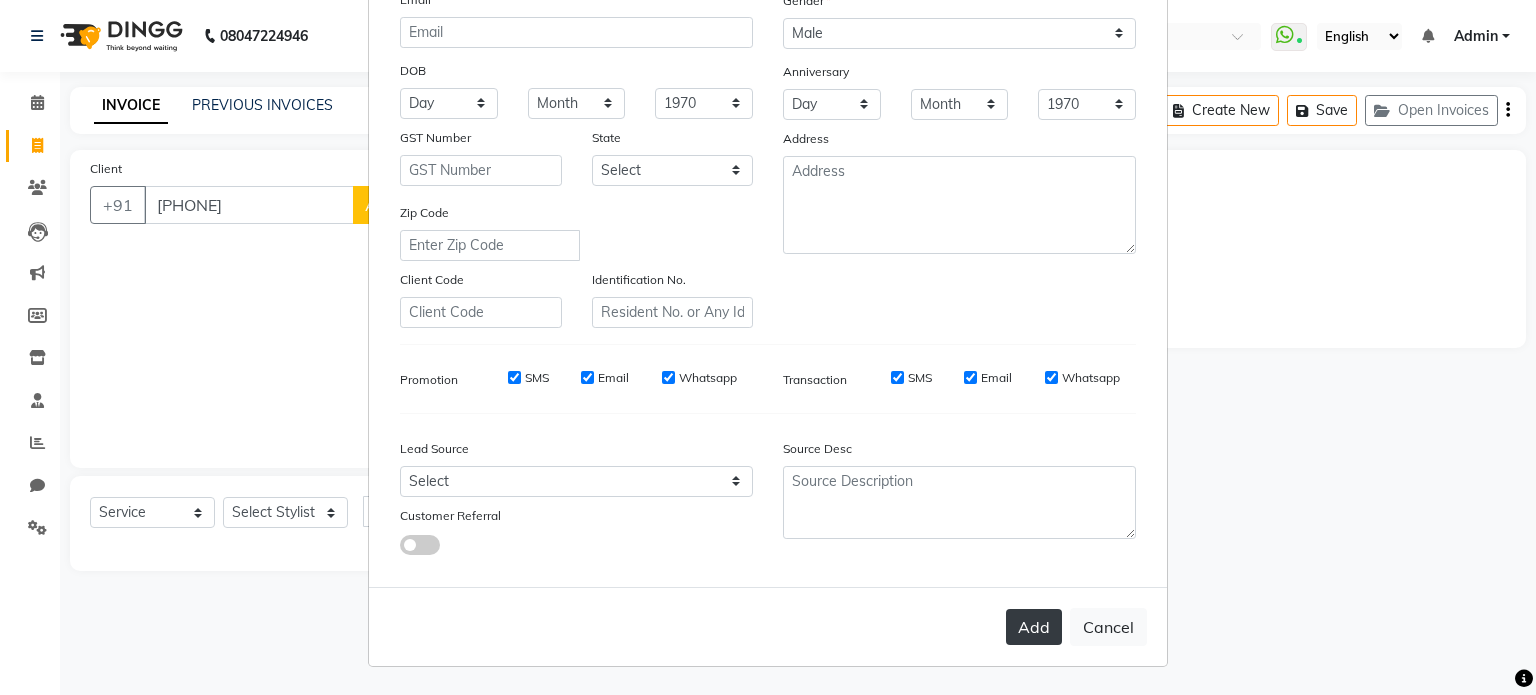 click on "Add" at bounding box center [1034, 627] 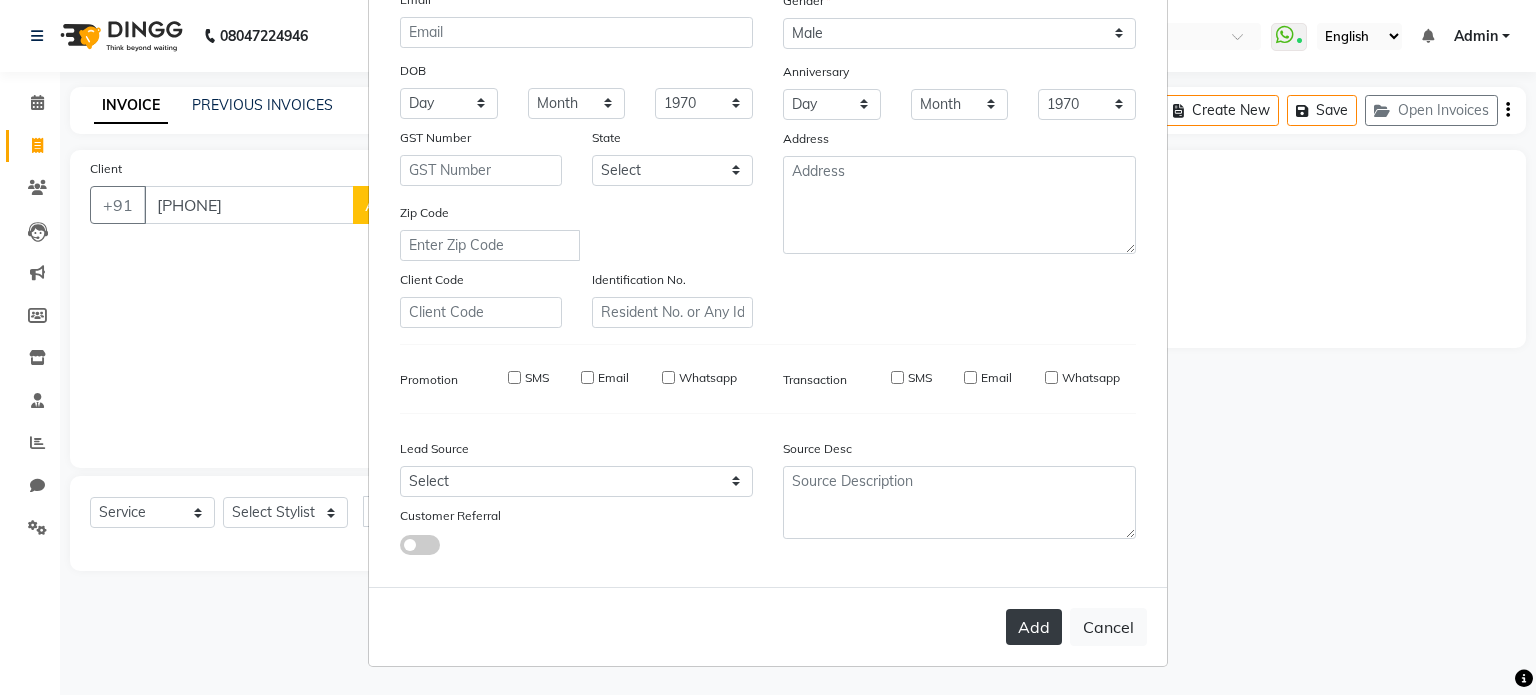 type 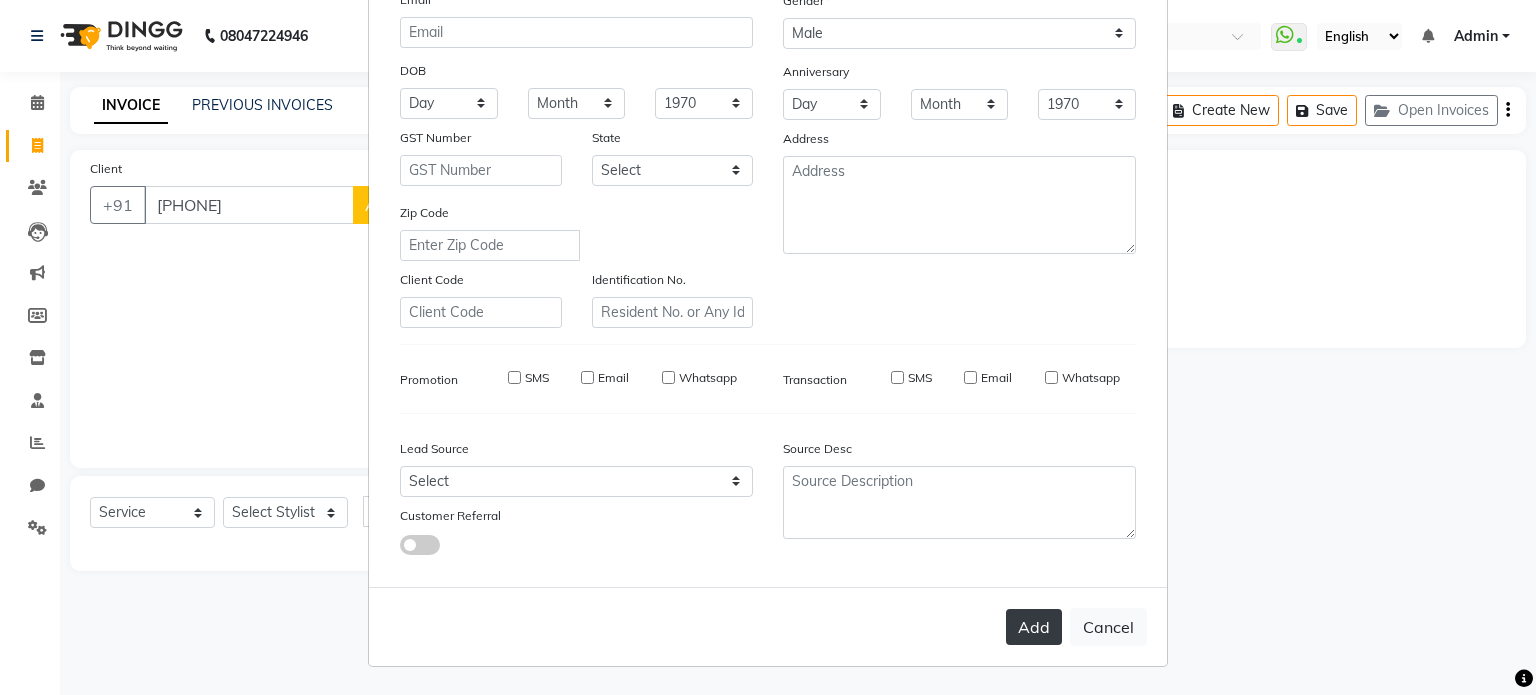 select 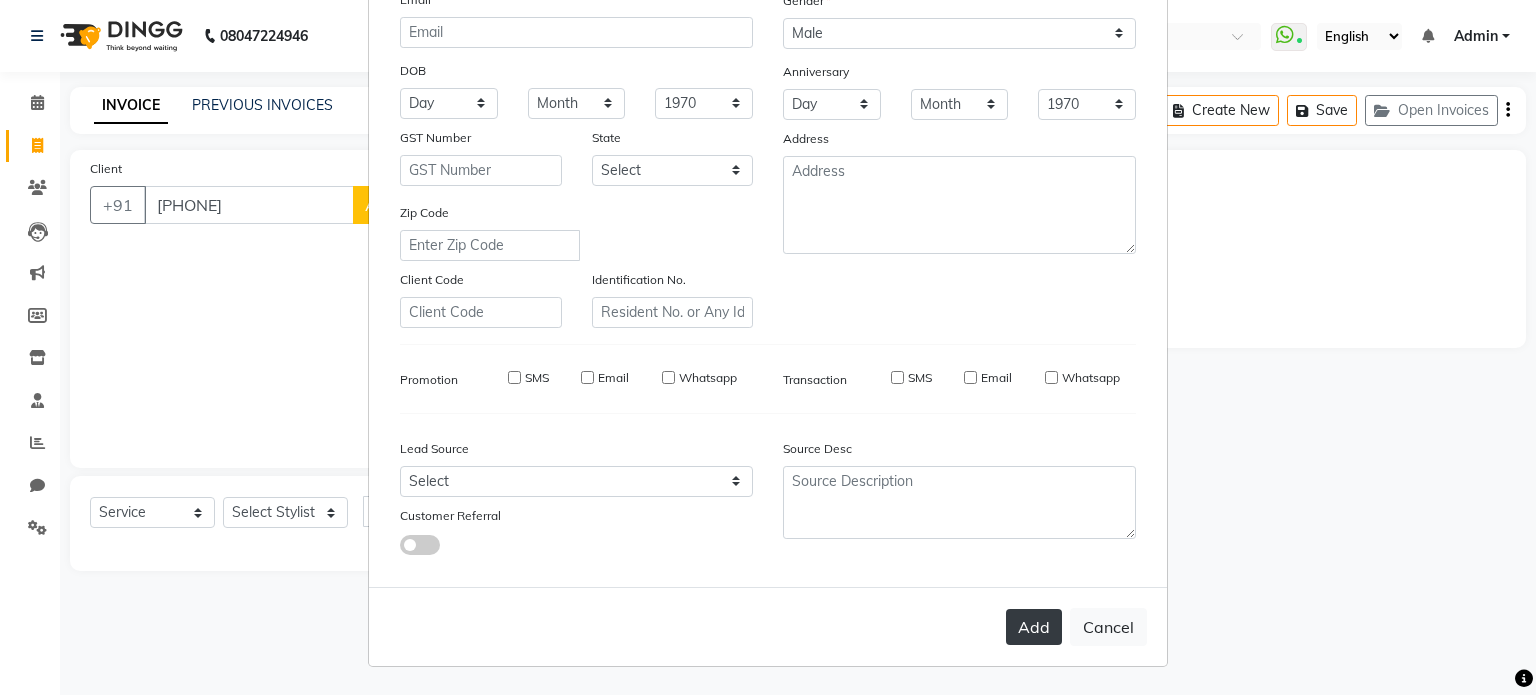 checkbox on "false" 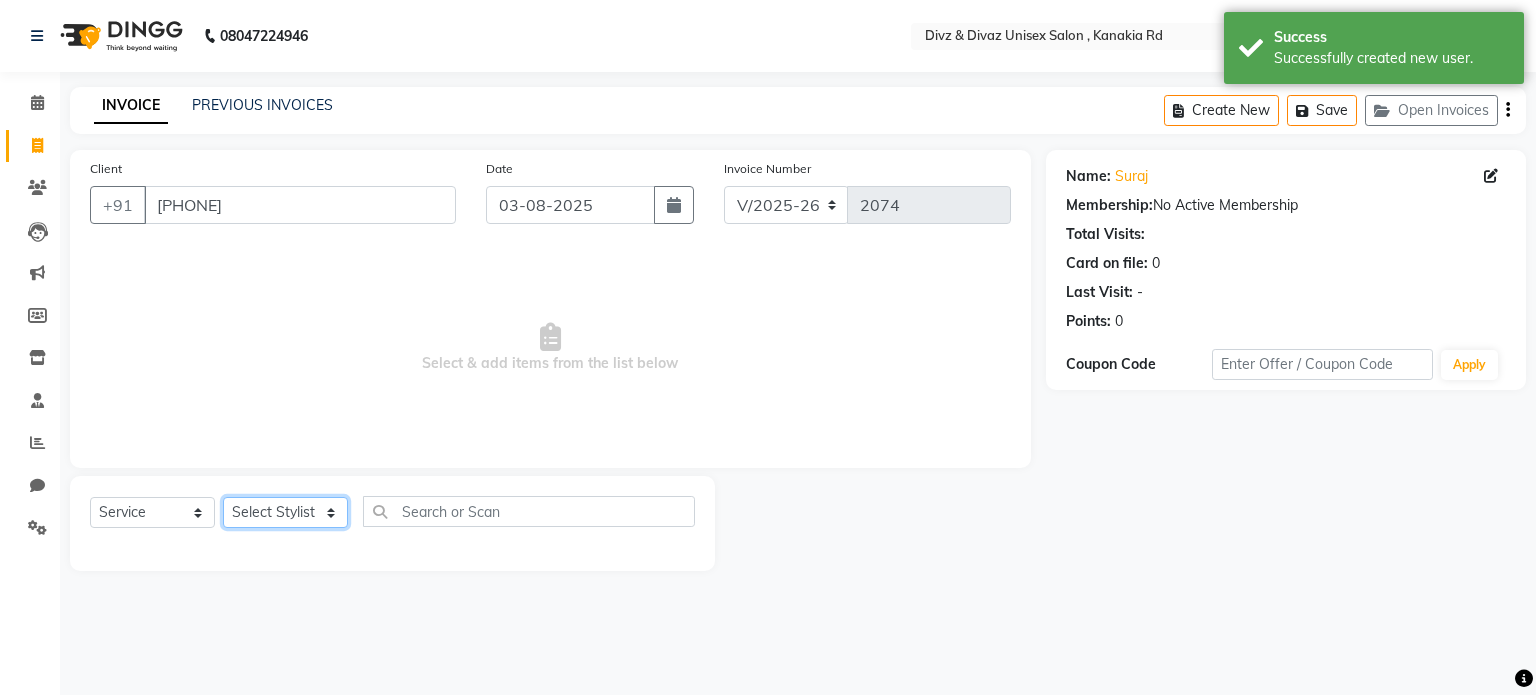 click on "Select Stylist [FIRST] [LAST] [FIRST] [FIRST] [FIRST]" 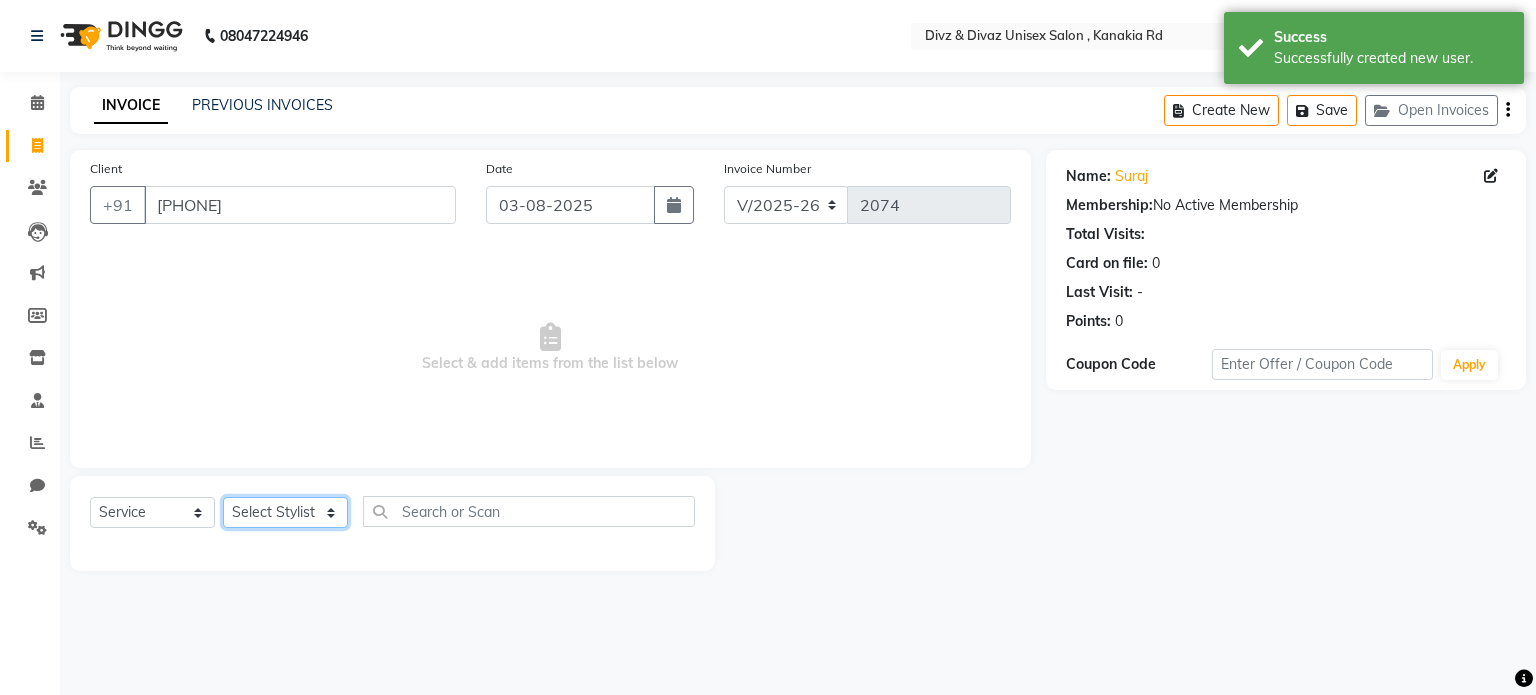 select on "67195" 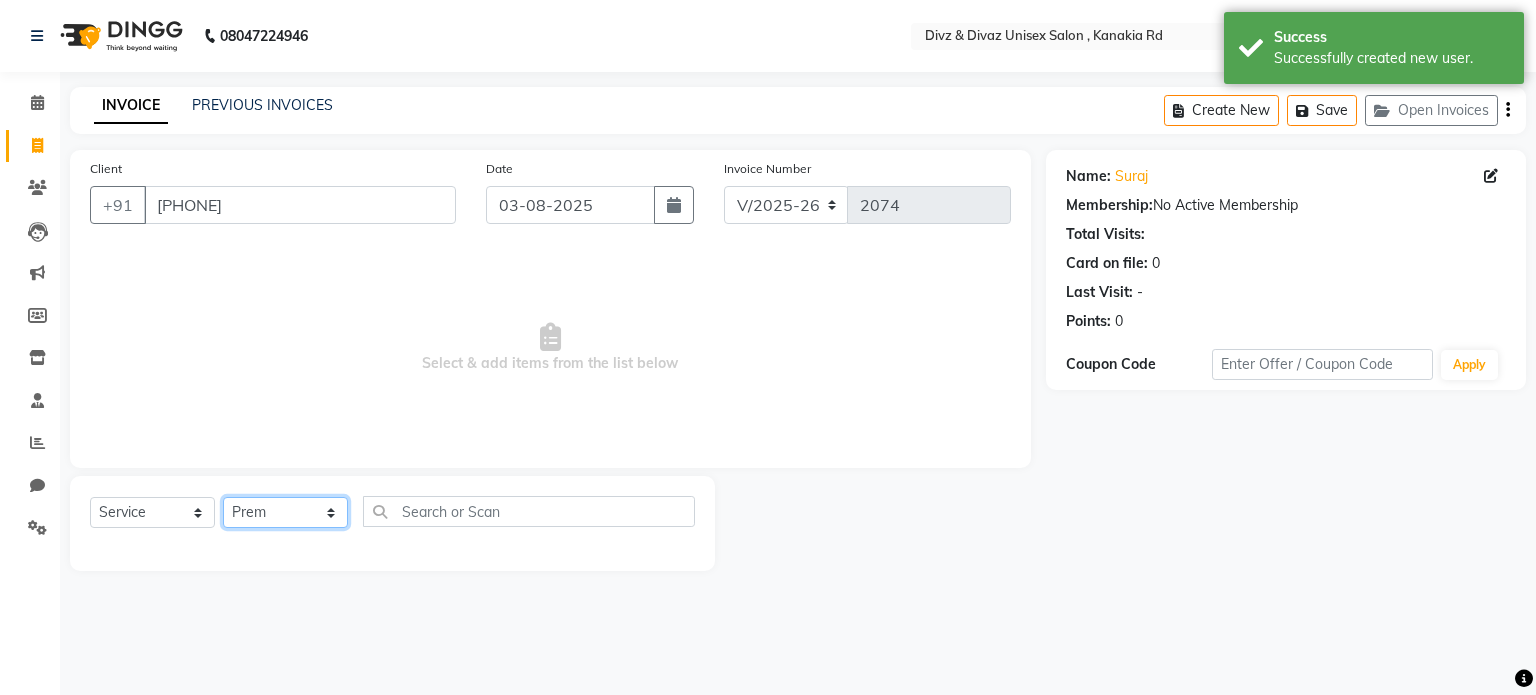 click on "Select Stylist [FIRST] [LAST] [FIRST] [FIRST] [FIRST]" 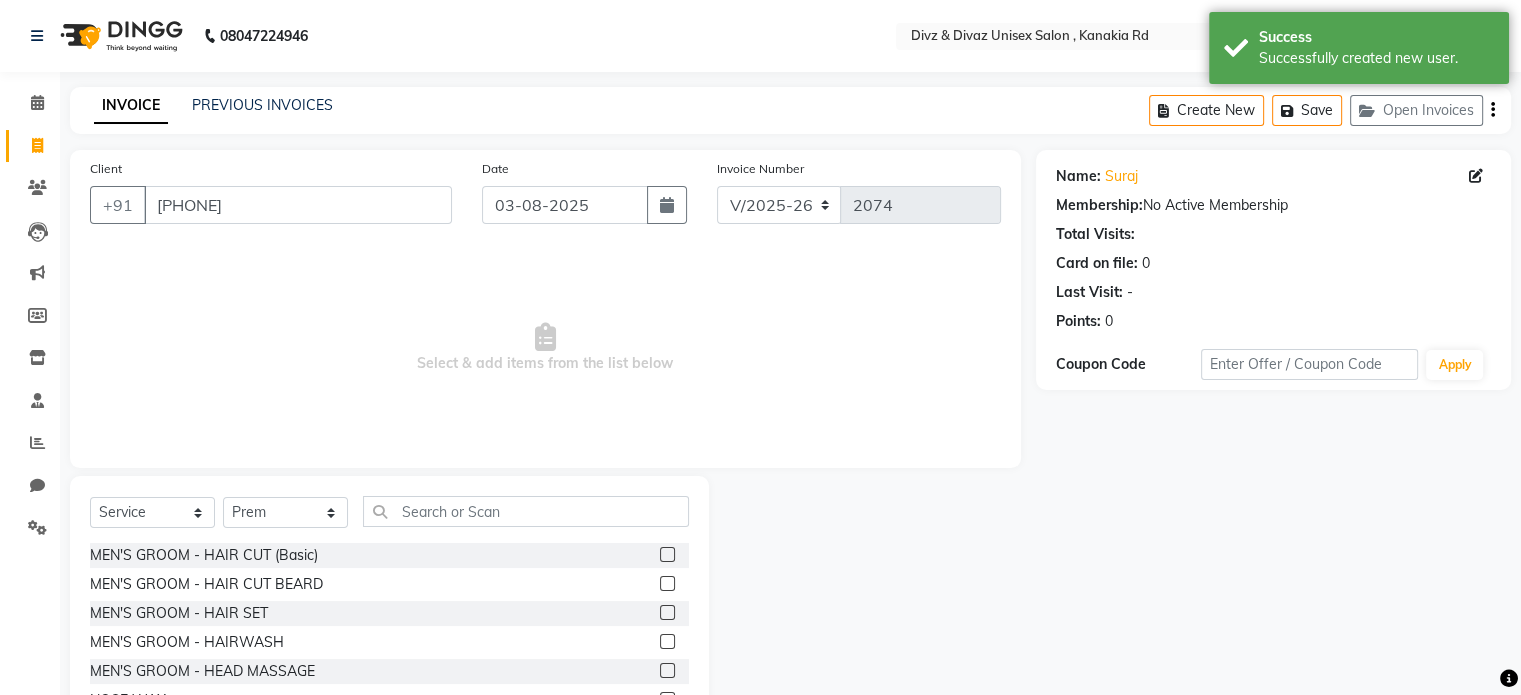 click 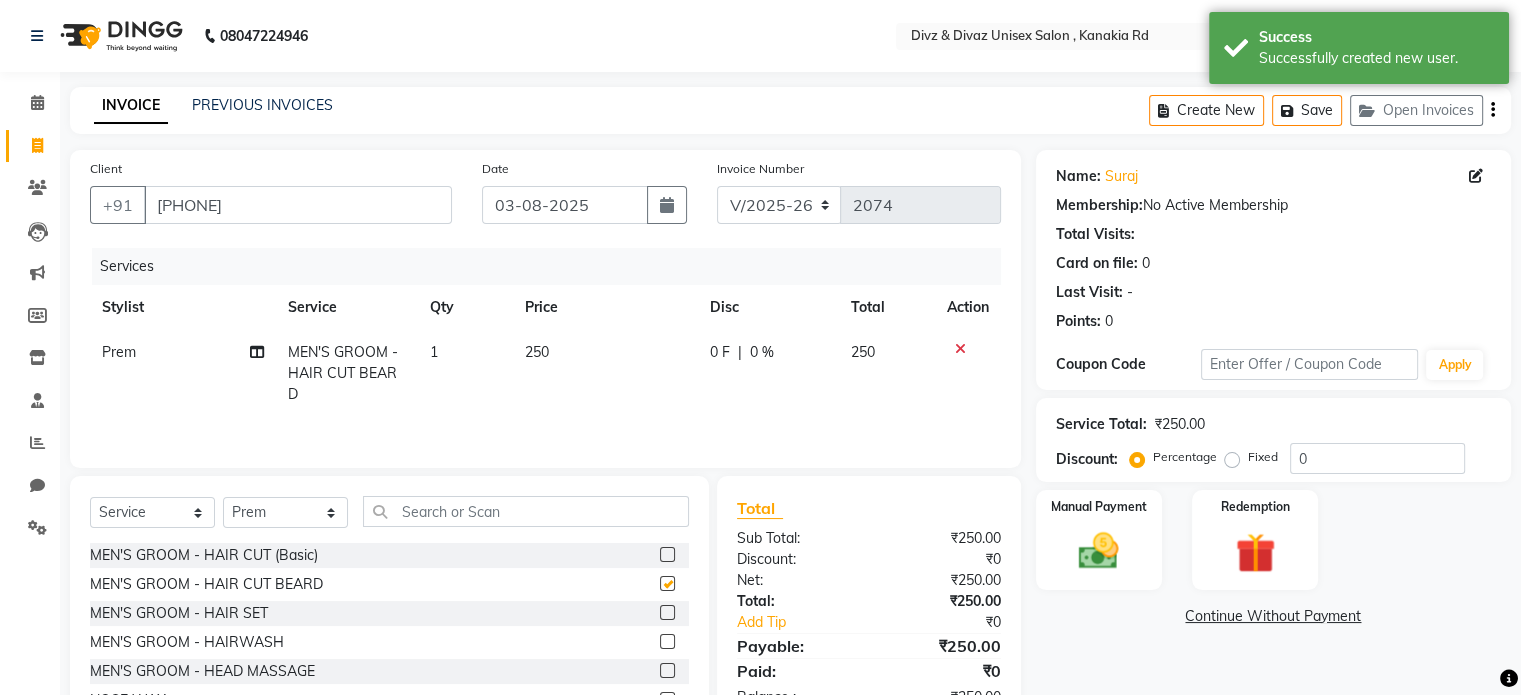 checkbox on "false" 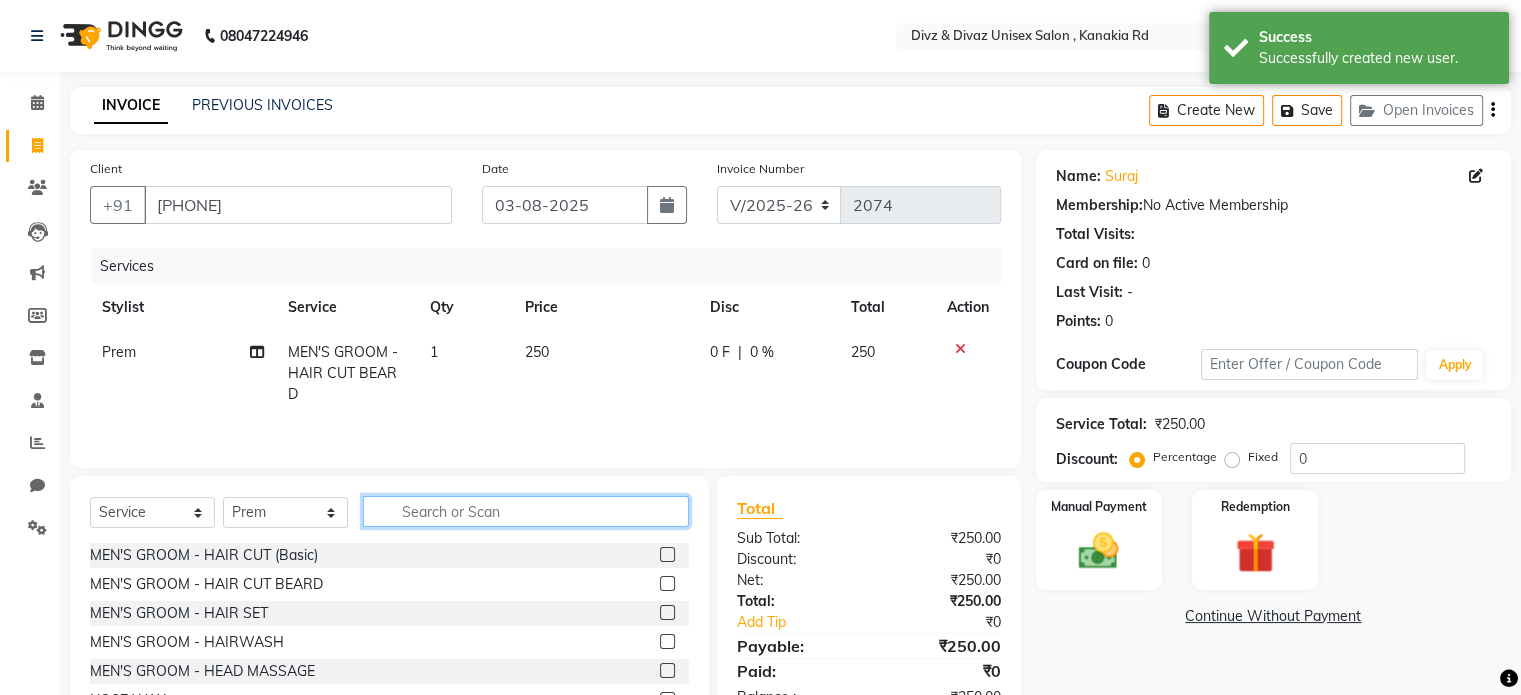 click 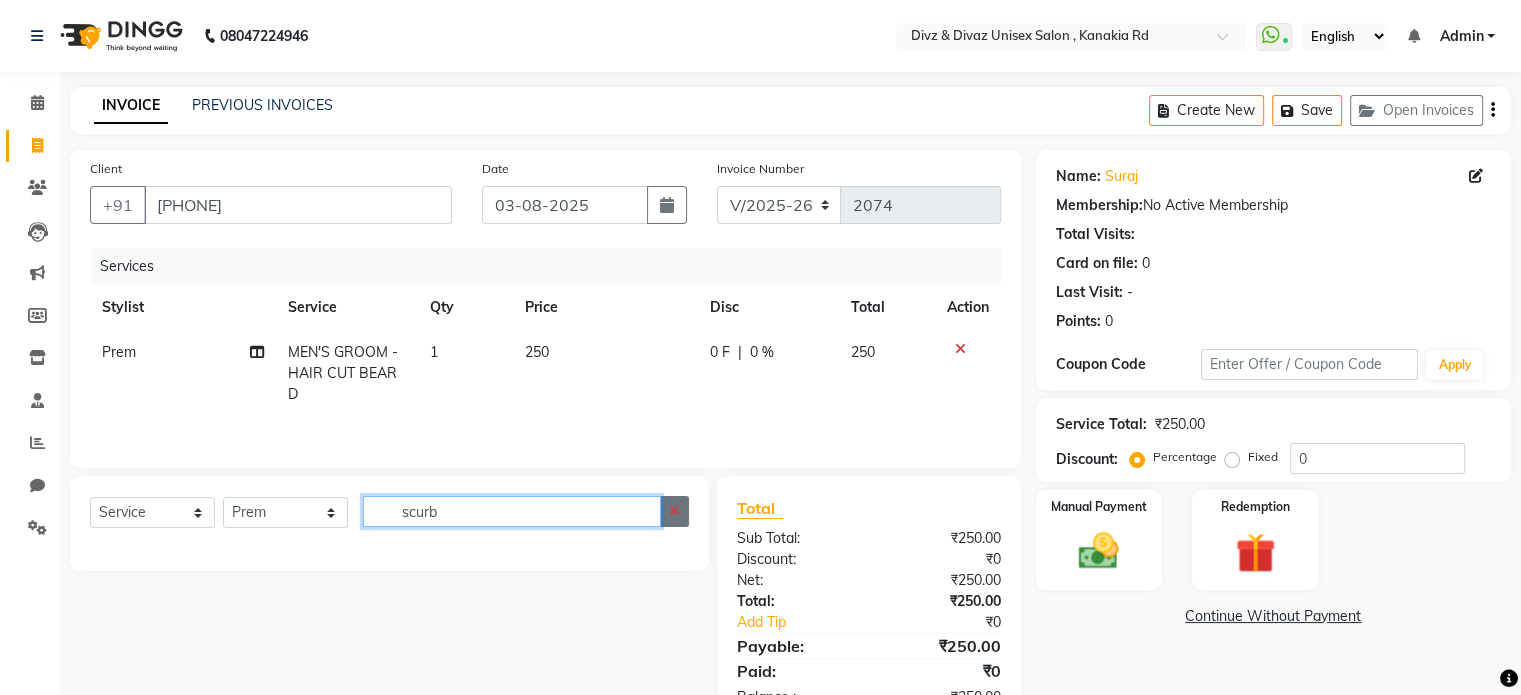 type on "scurb" 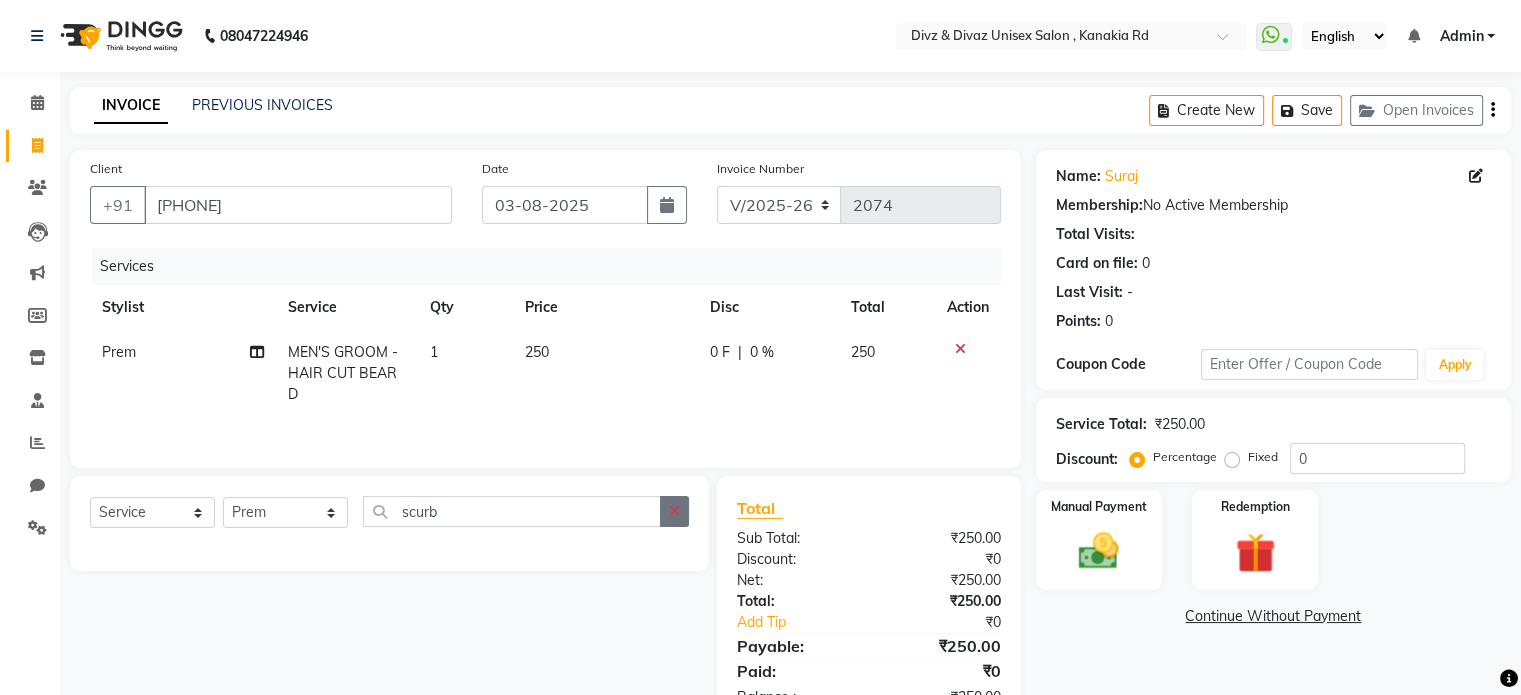 click 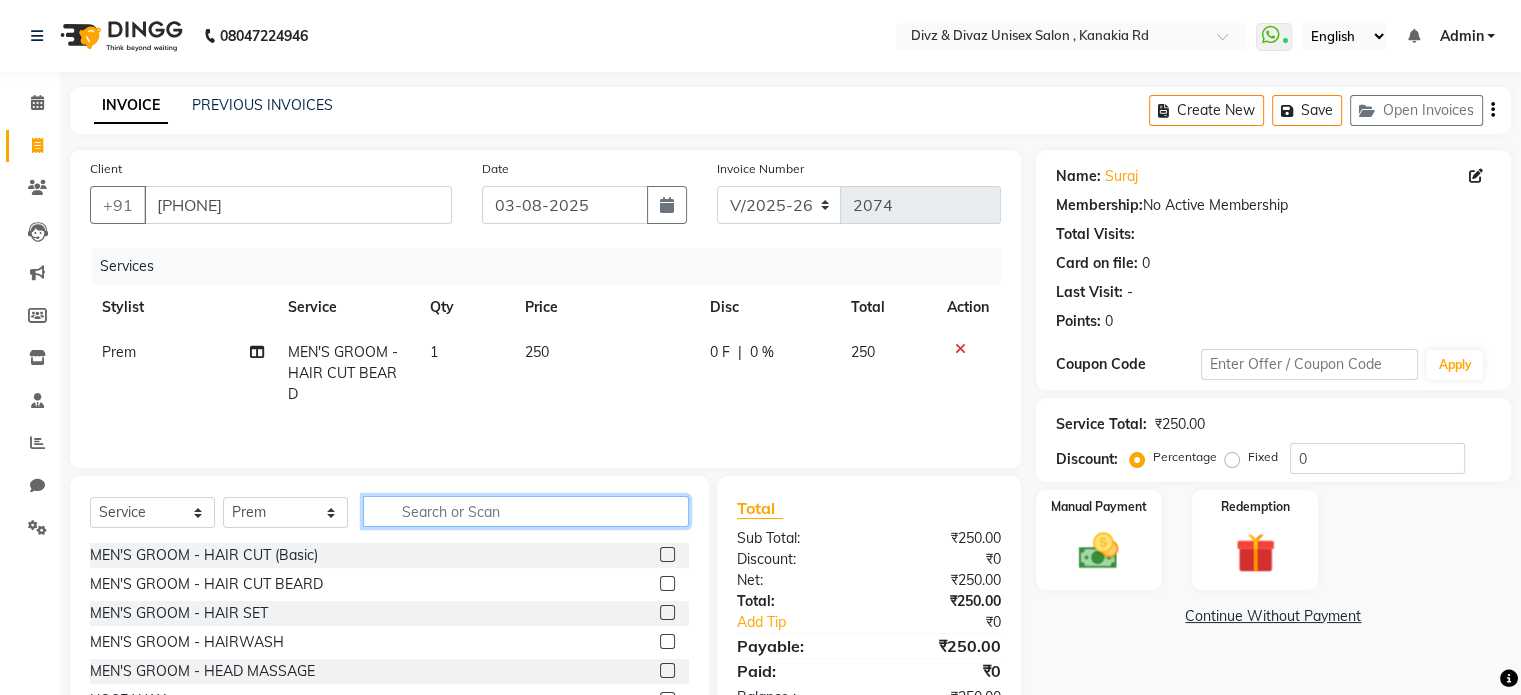 click 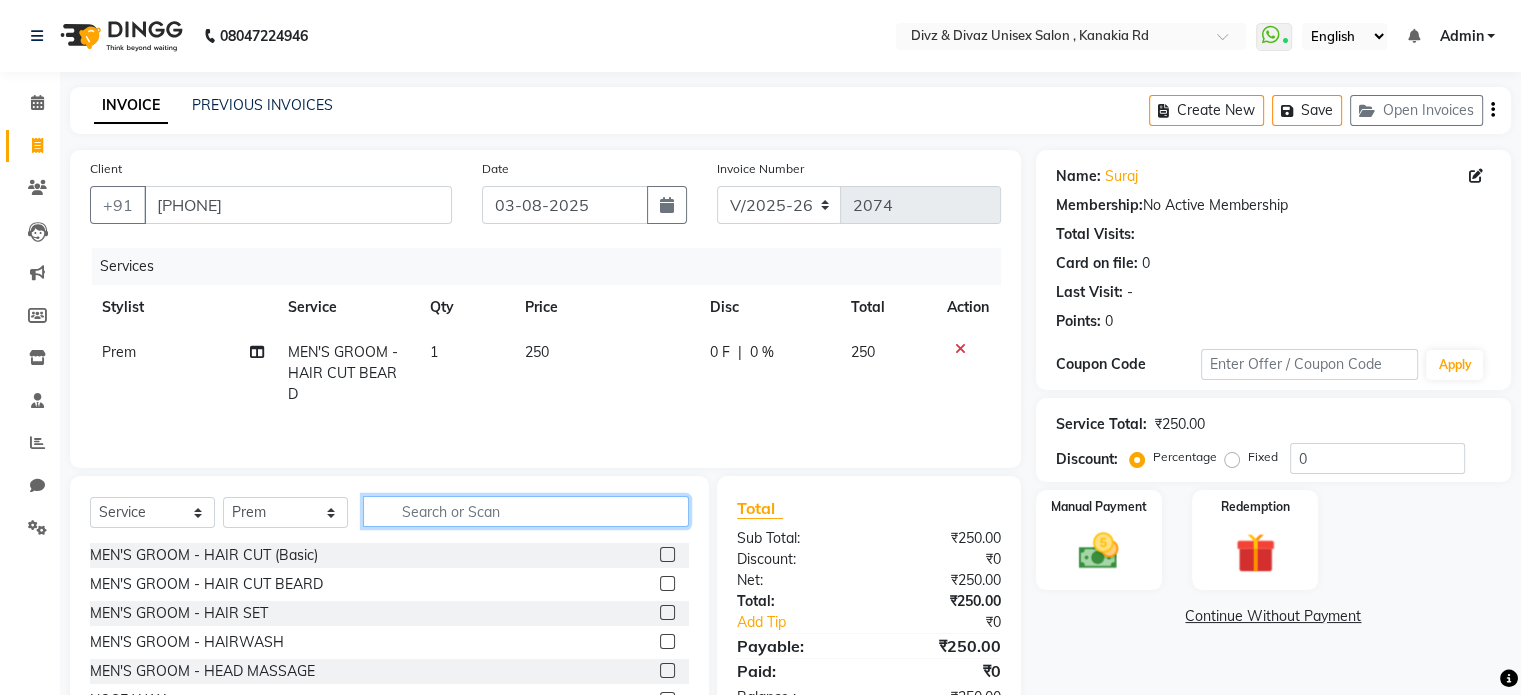 click 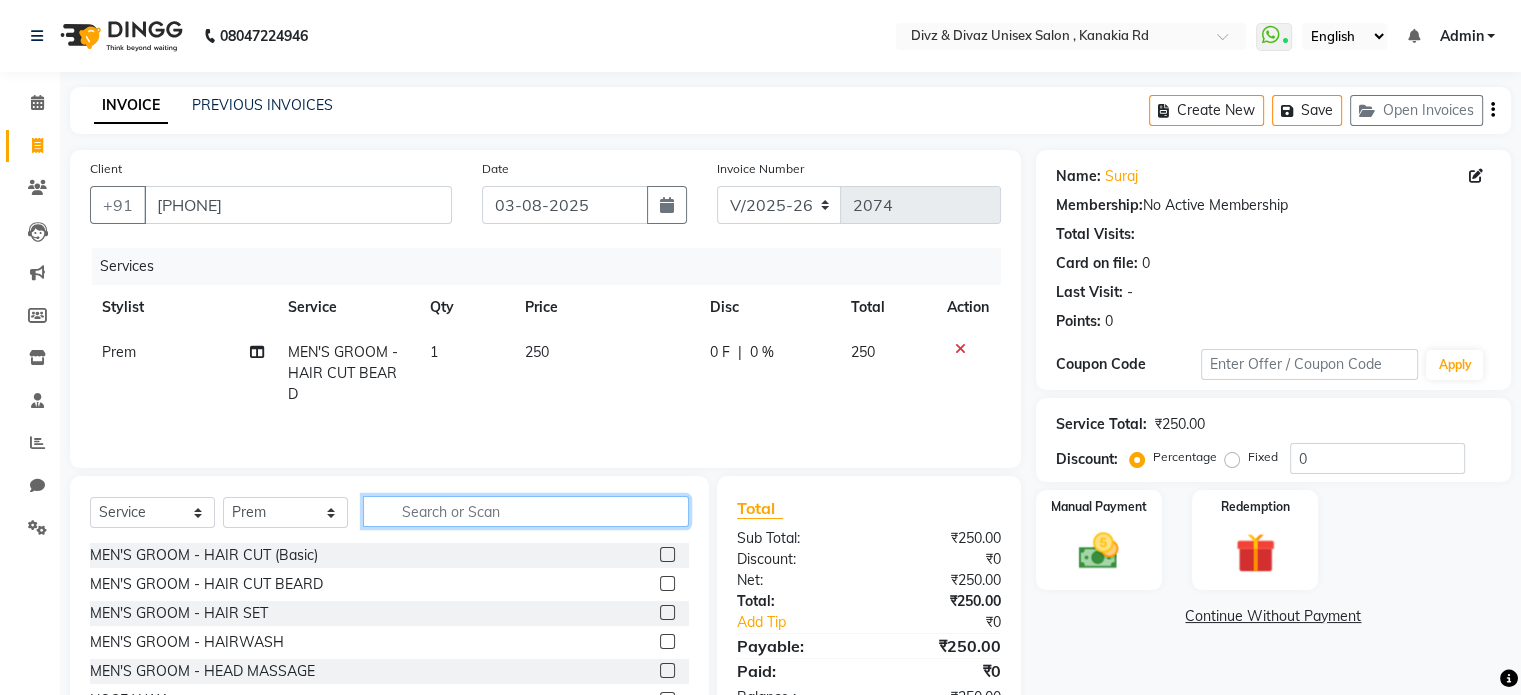 click 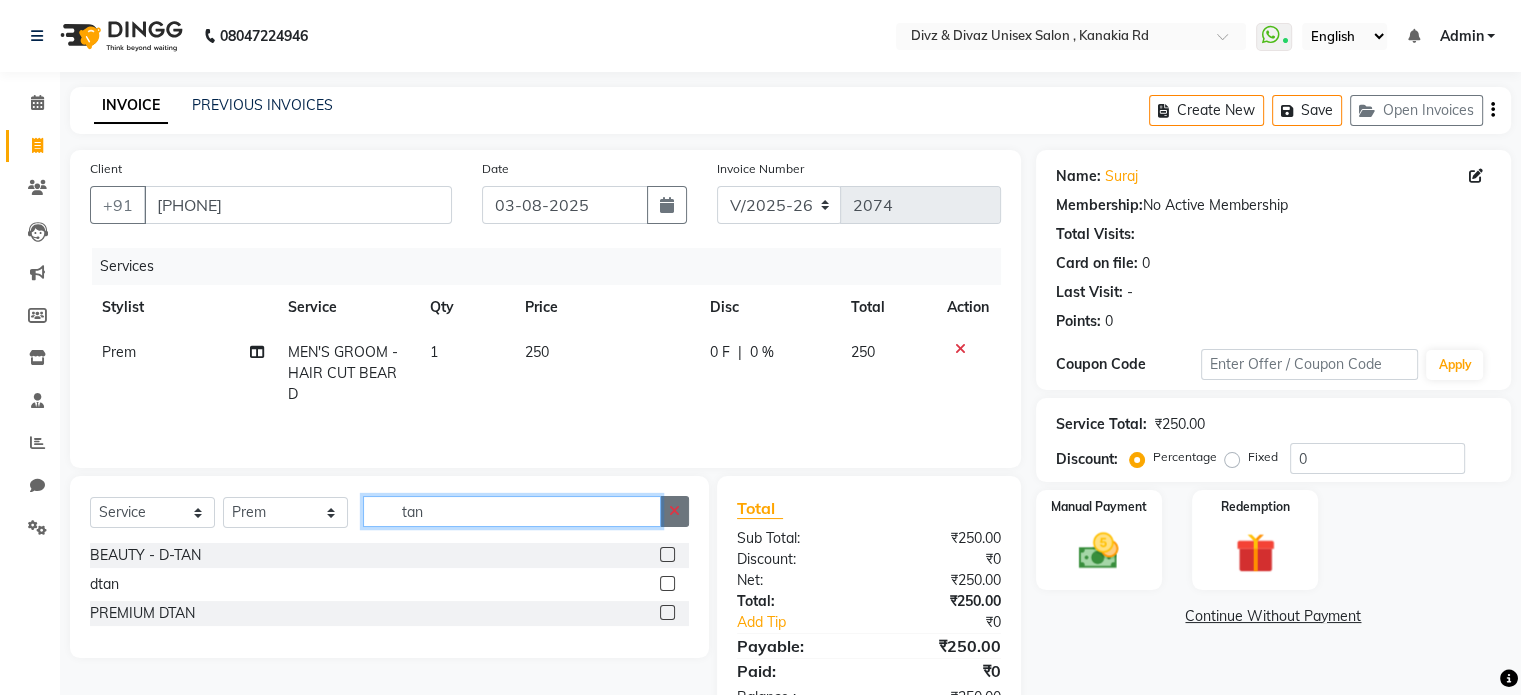type on "tan" 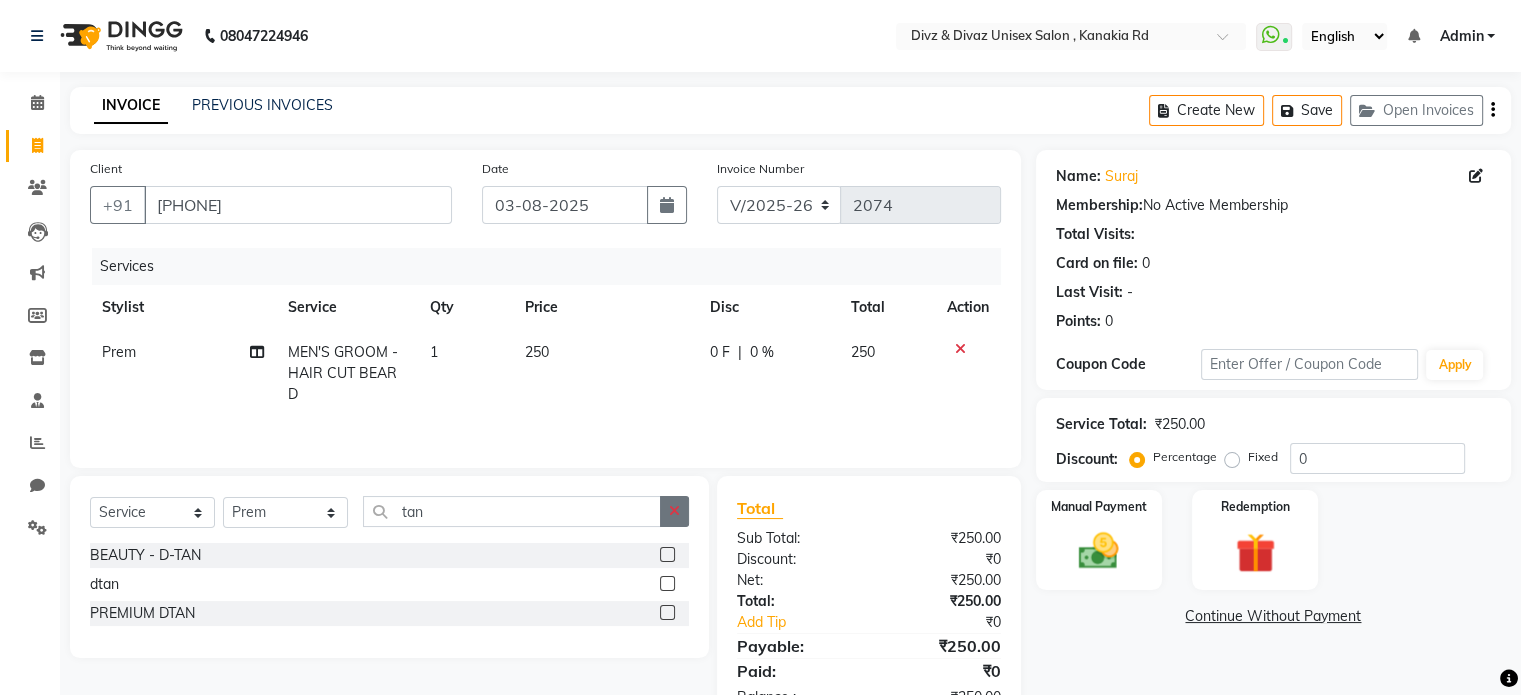 click 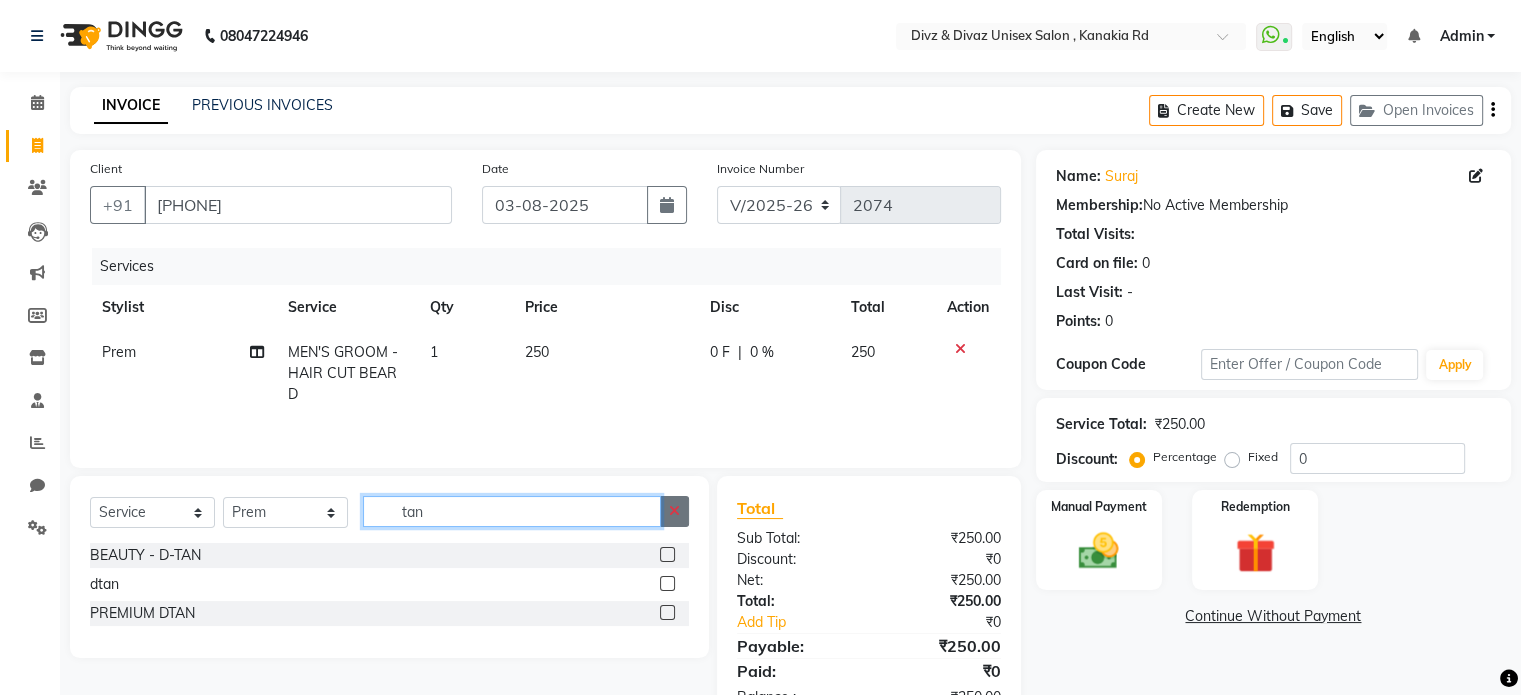 type 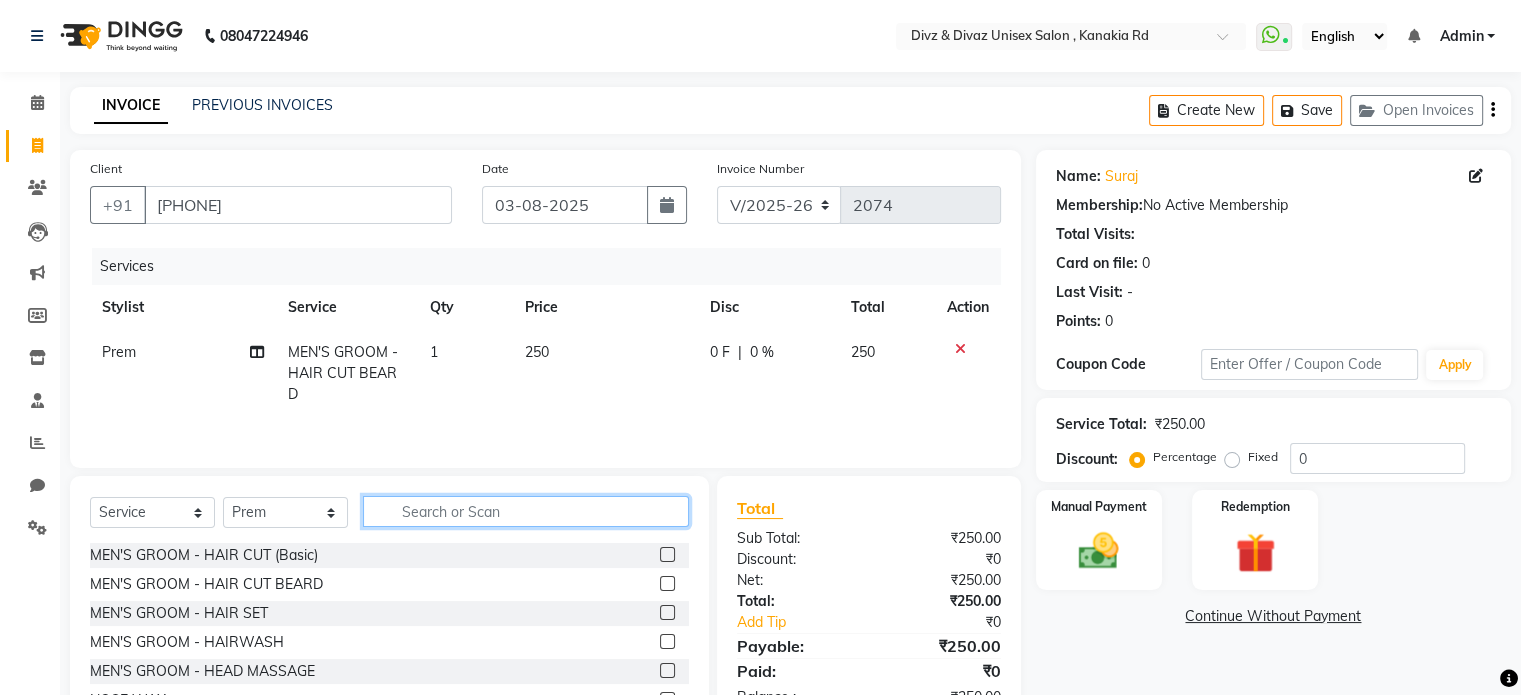 click 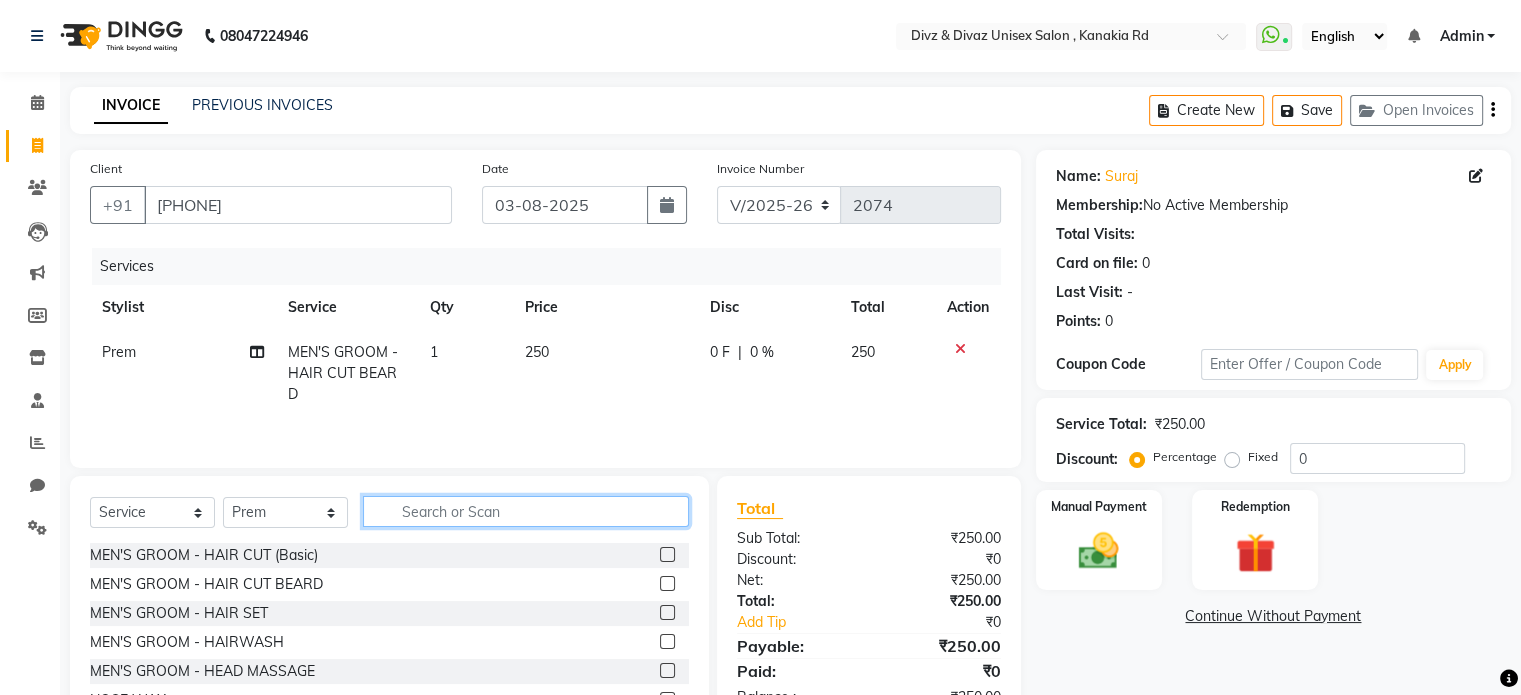 click 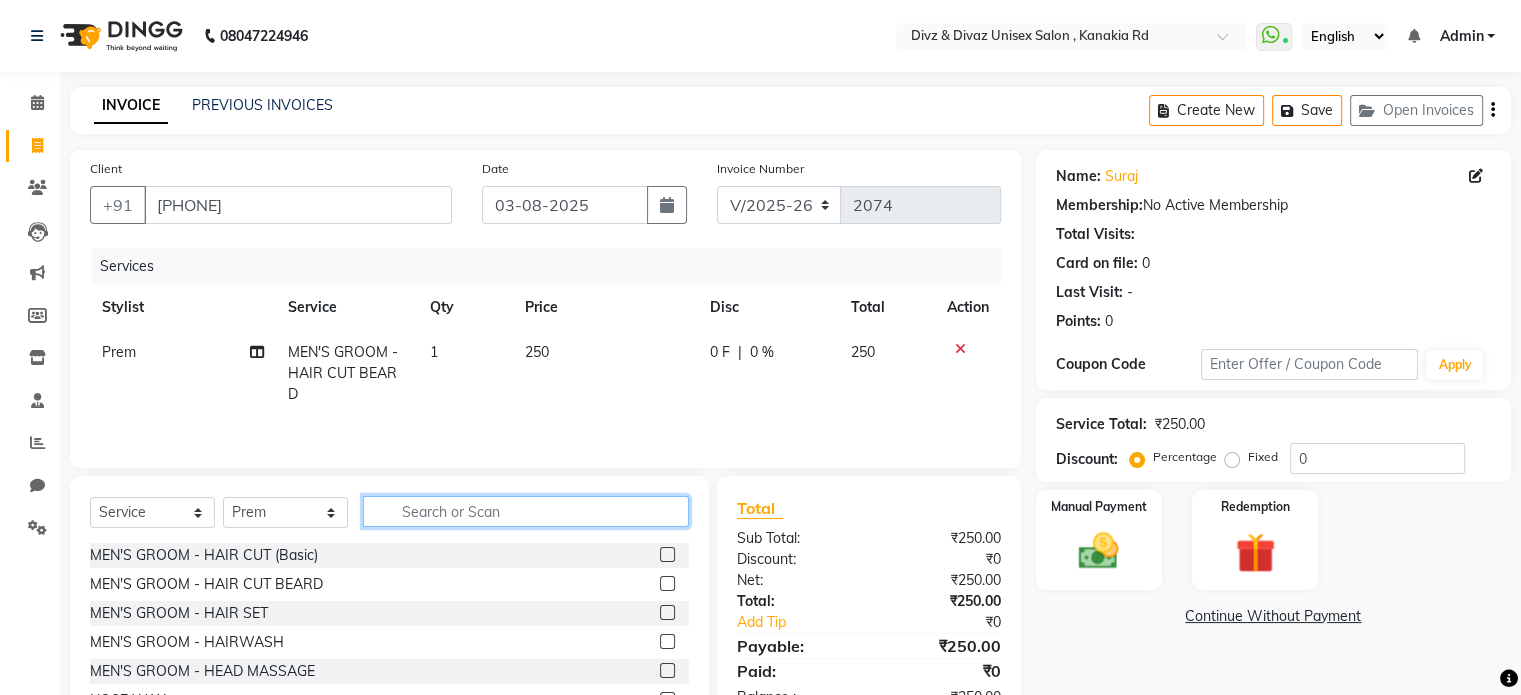 click 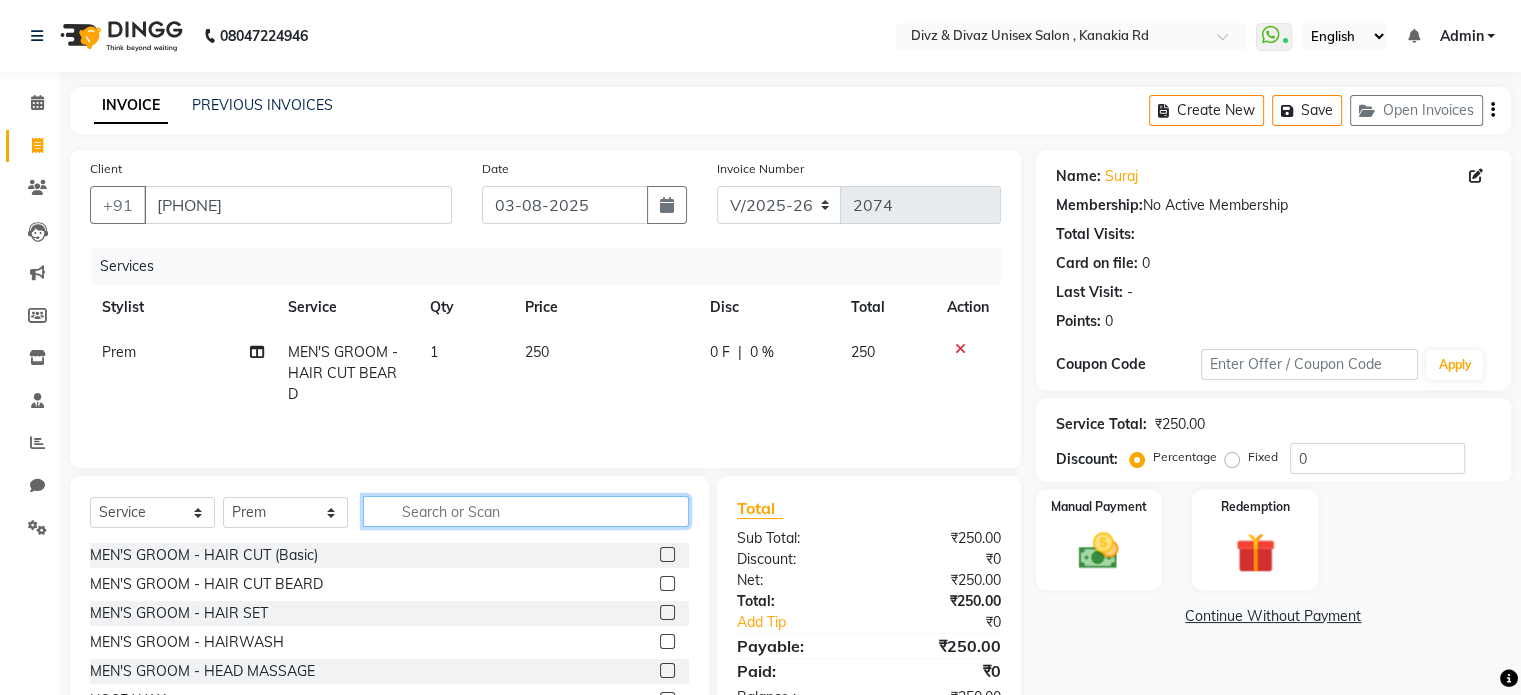 click 